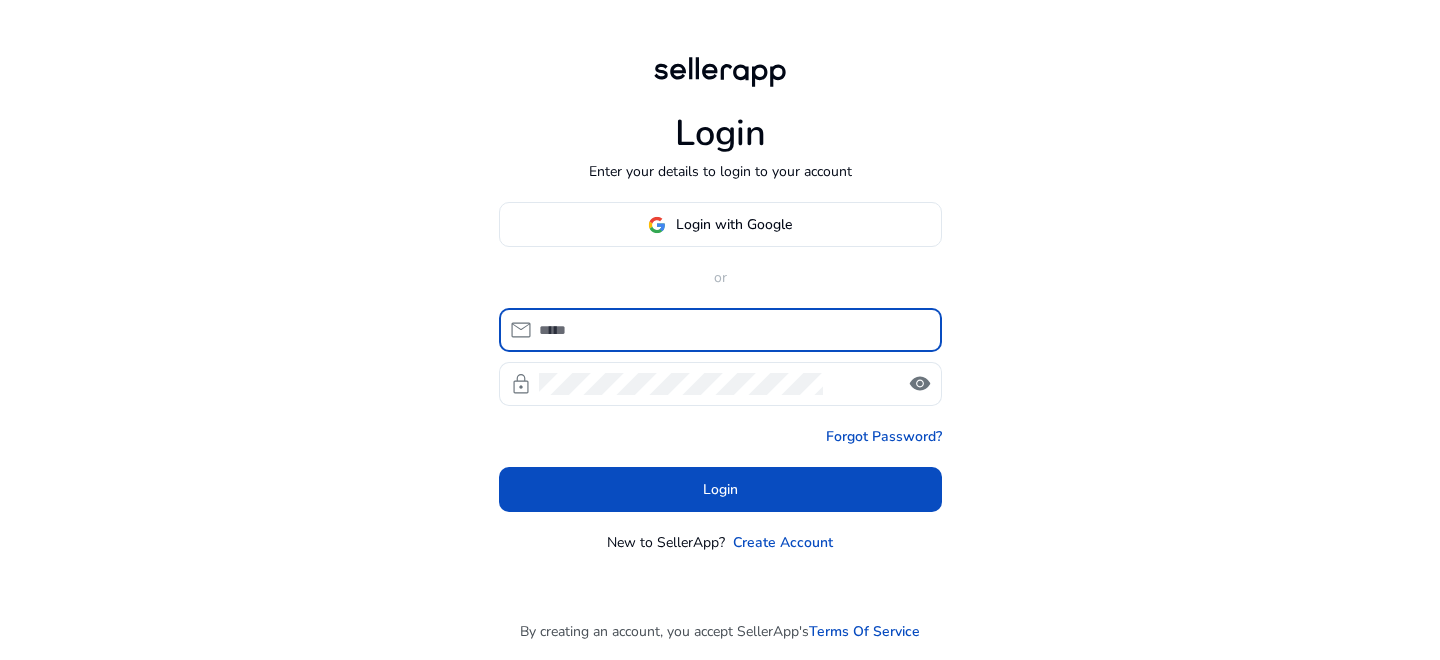 scroll, scrollTop: 0, scrollLeft: 0, axis: both 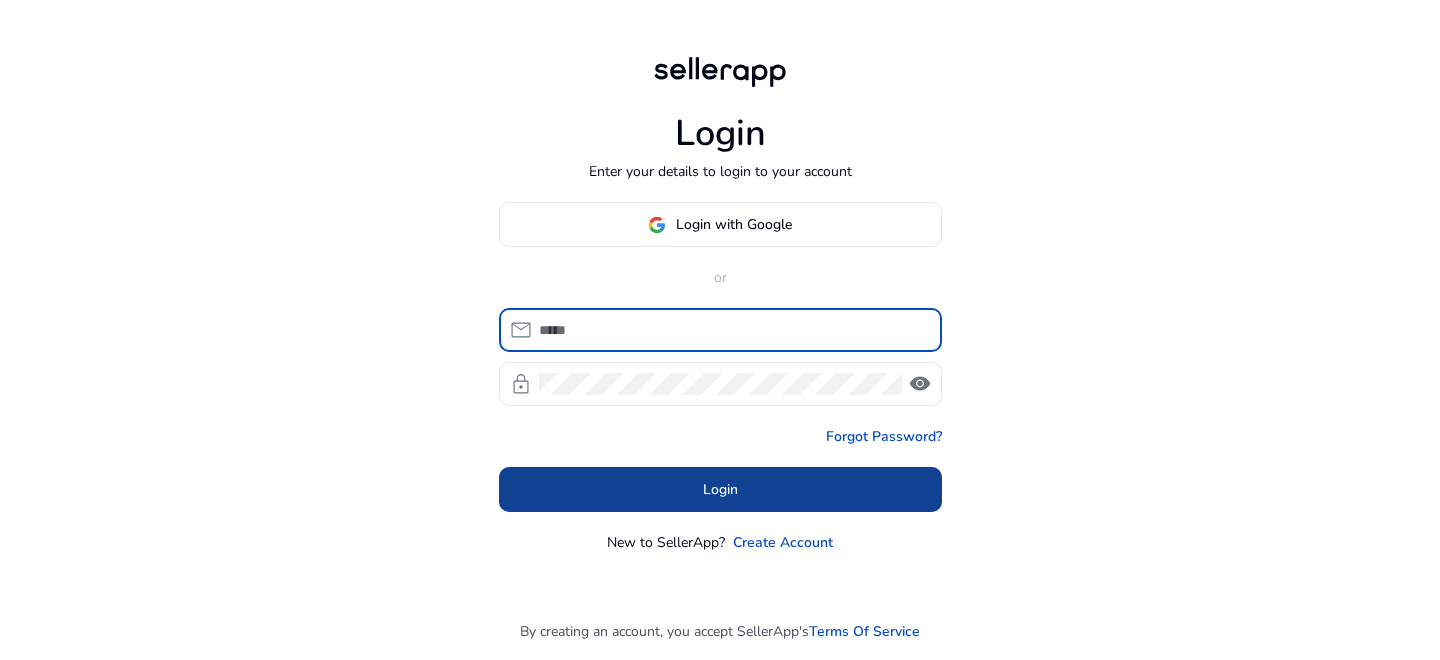type on "**********" 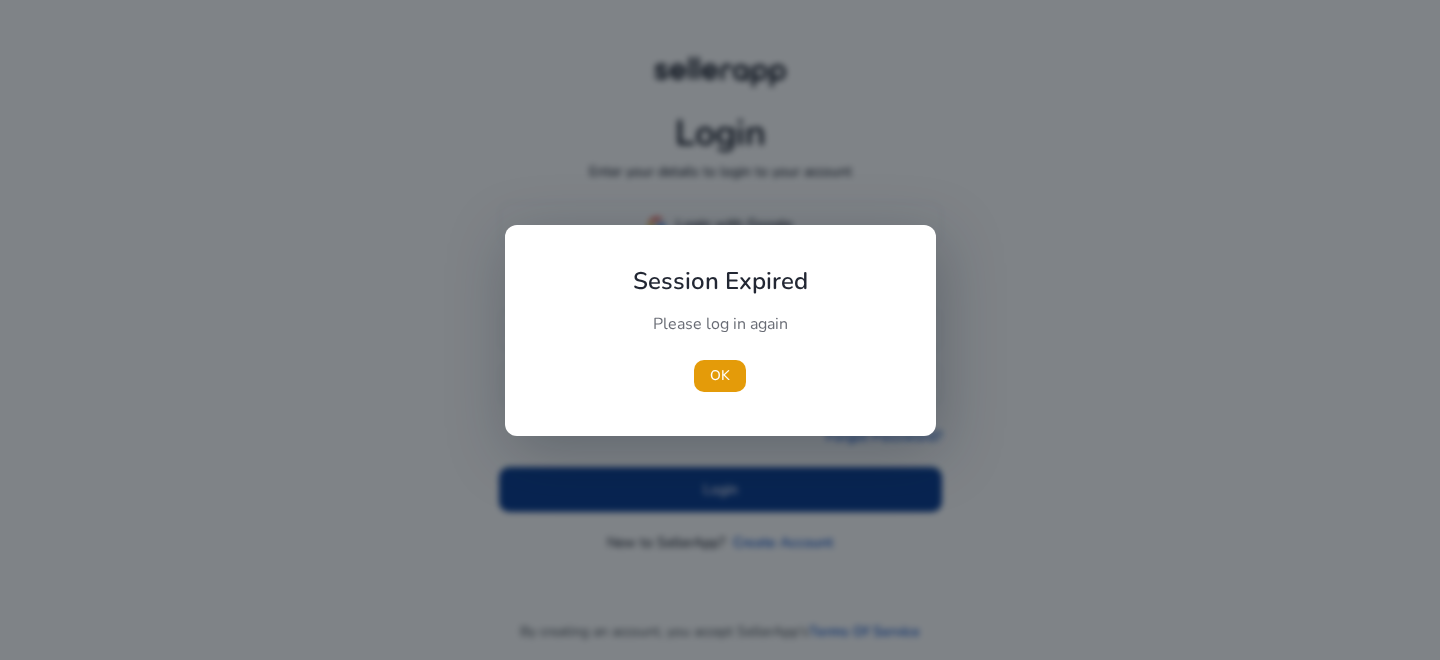 click at bounding box center [720, 330] 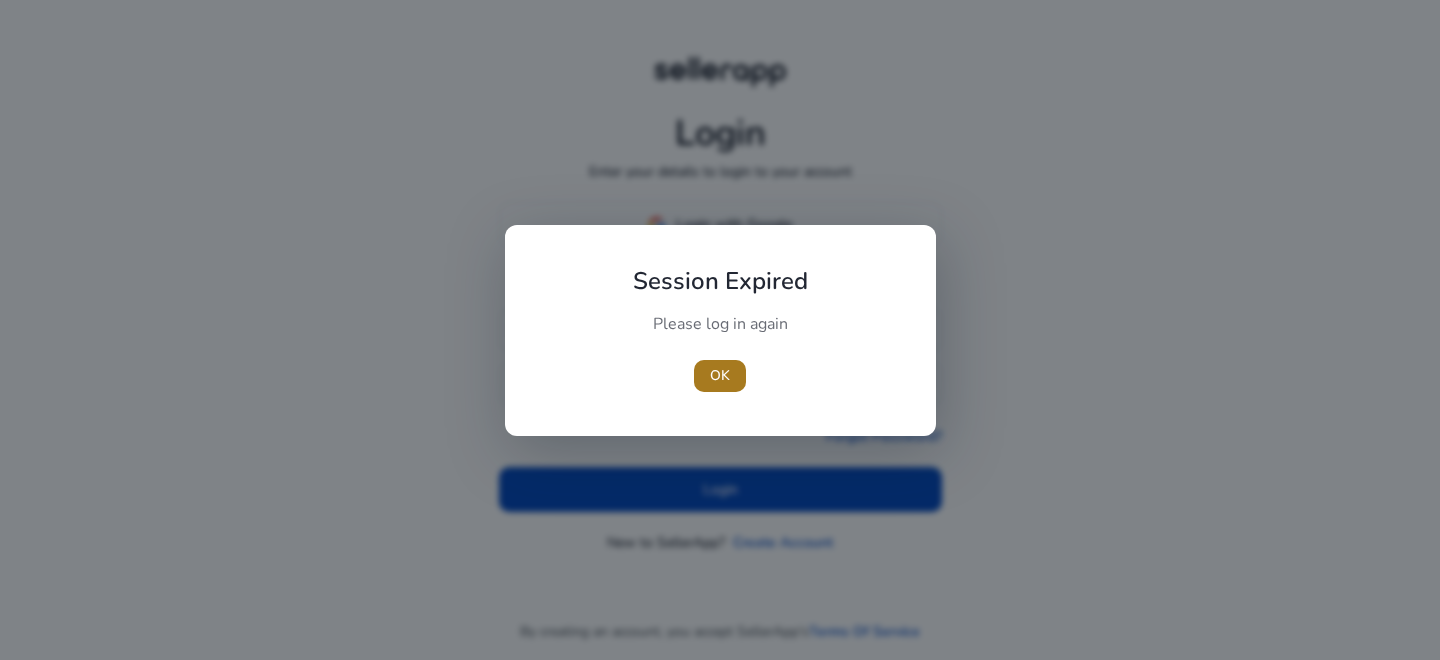 click at bounding box center [720, 376] 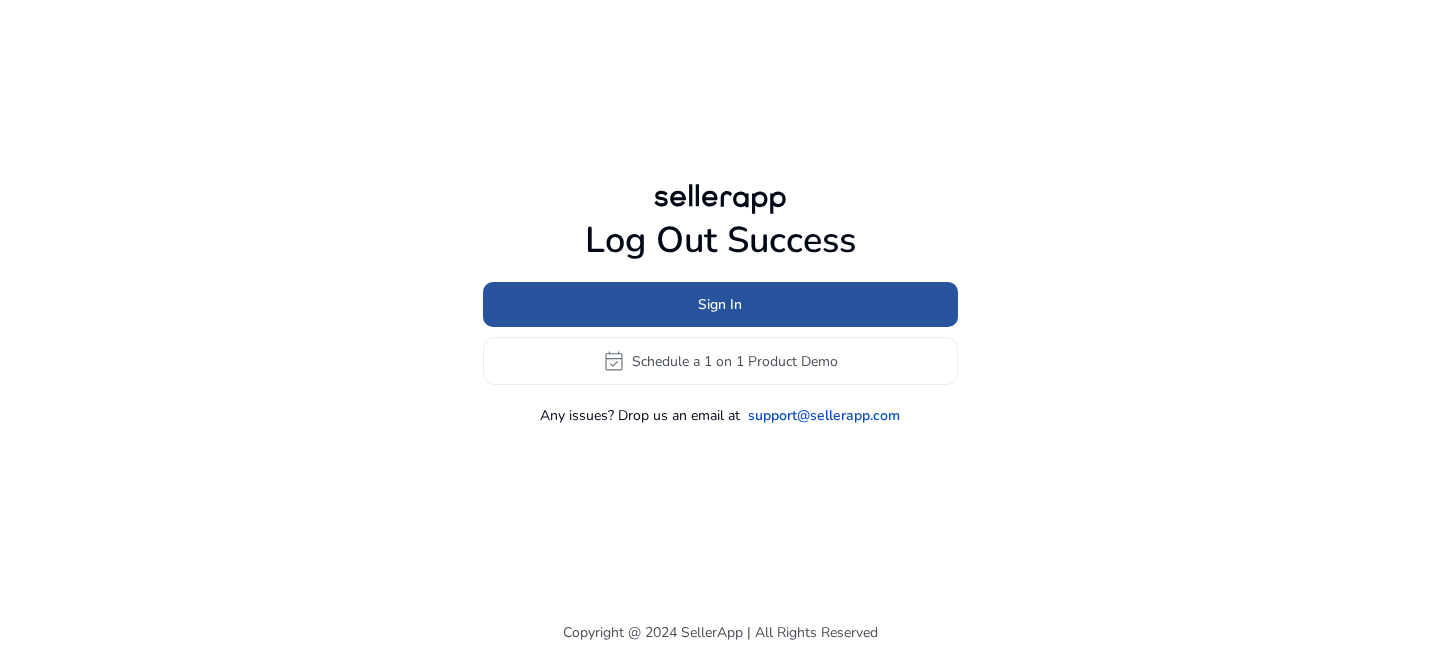 click 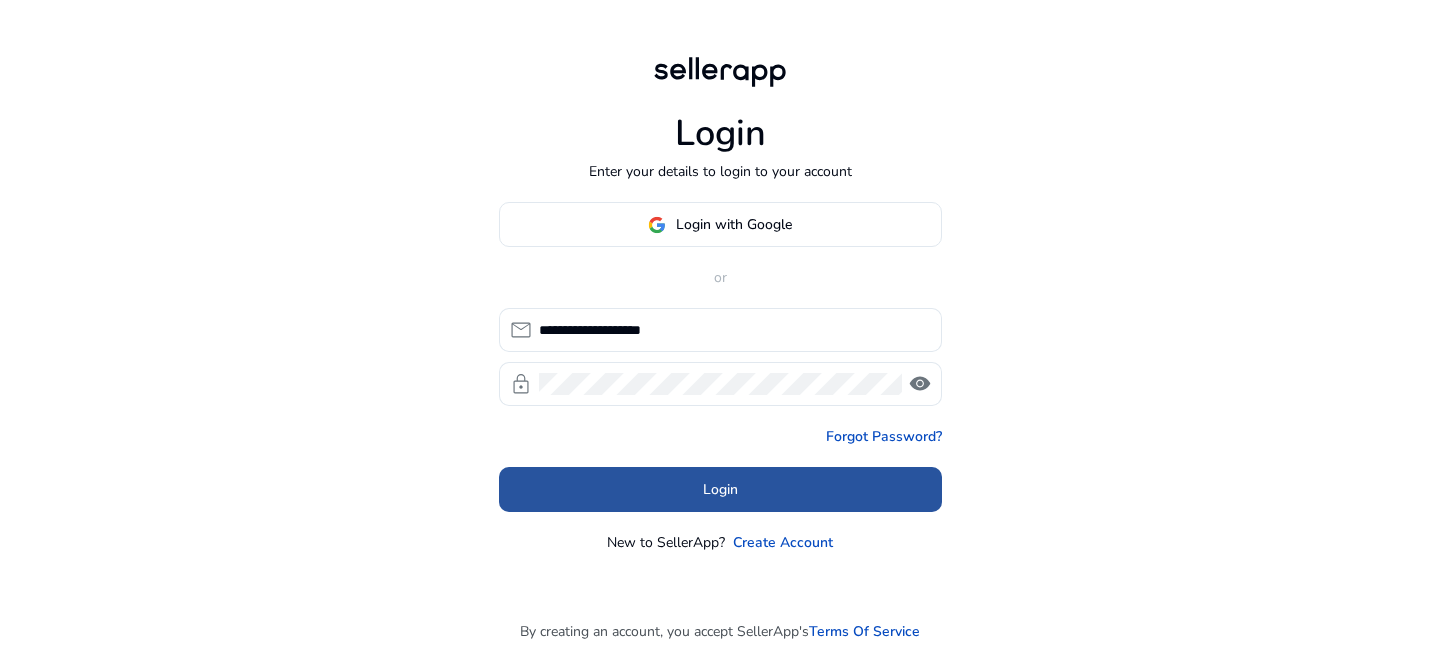 click at bounding box center (720, 490) 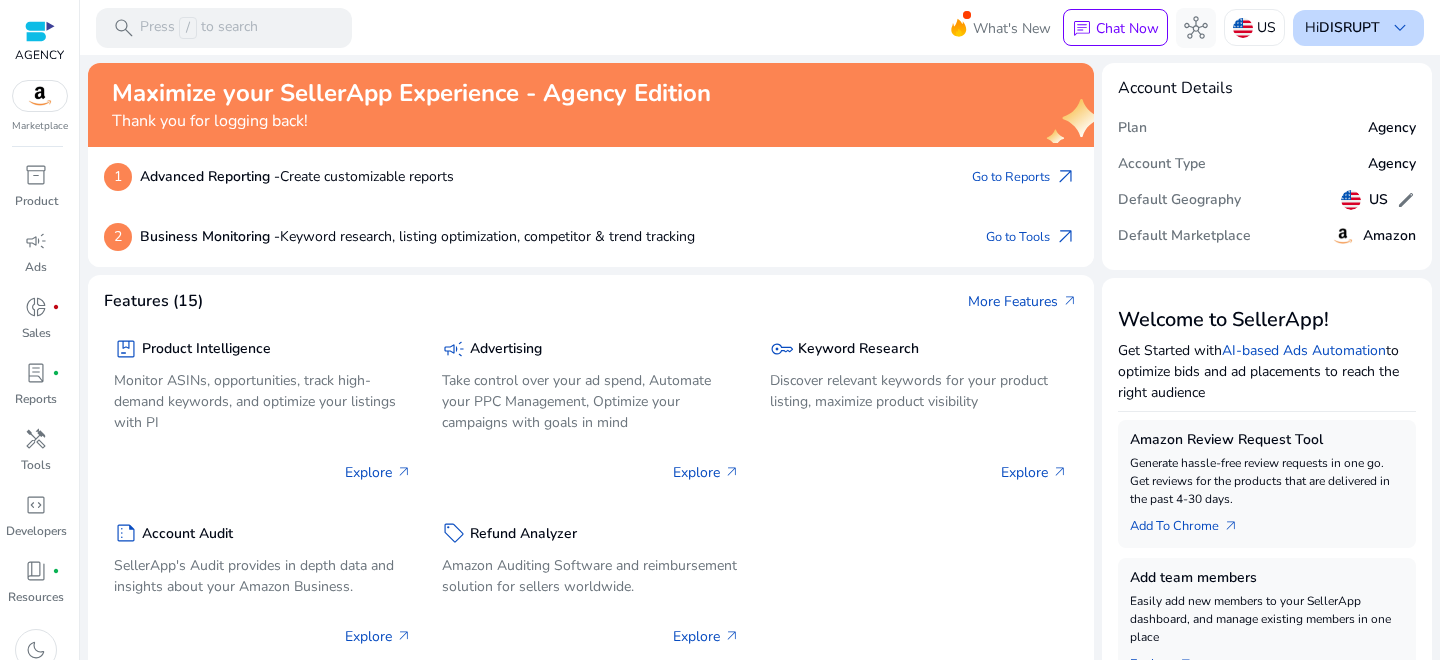 click on "DISRUPT" at bounding box center (1349, 27) 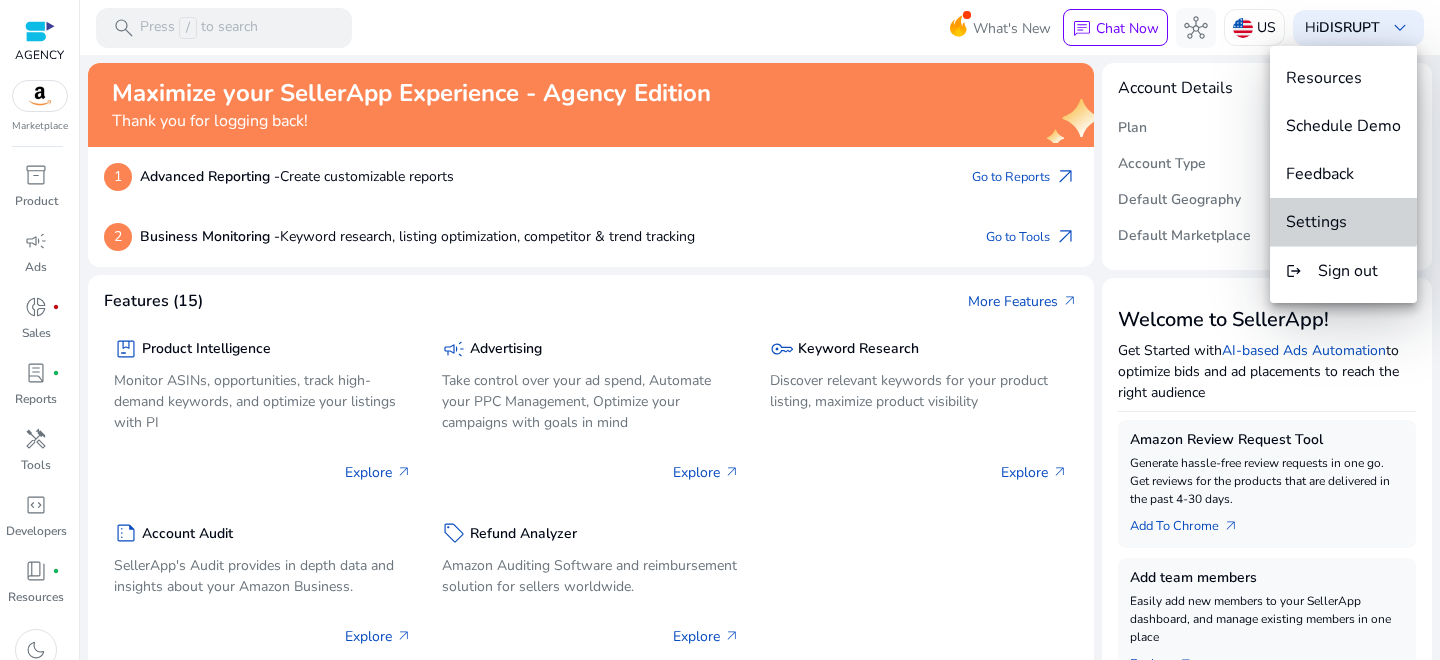 click on "Settings" at bounding box center (1343, 222) 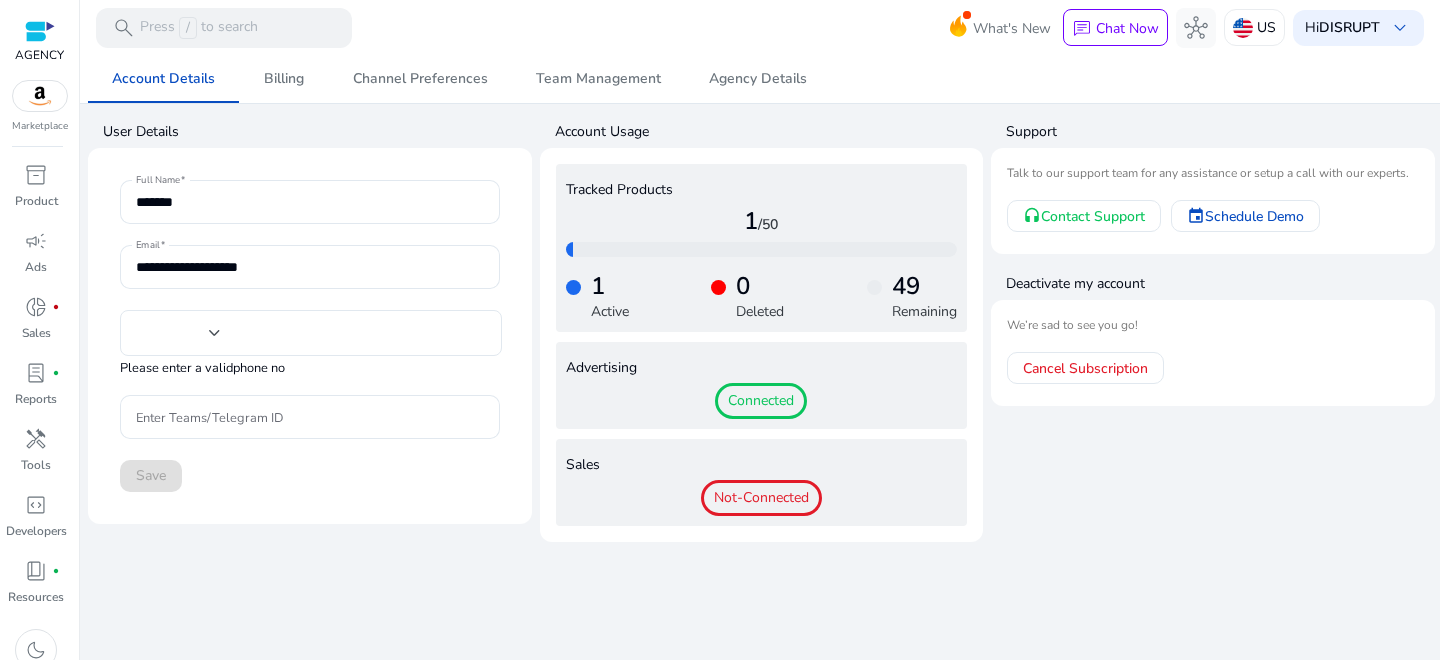 type on "***" 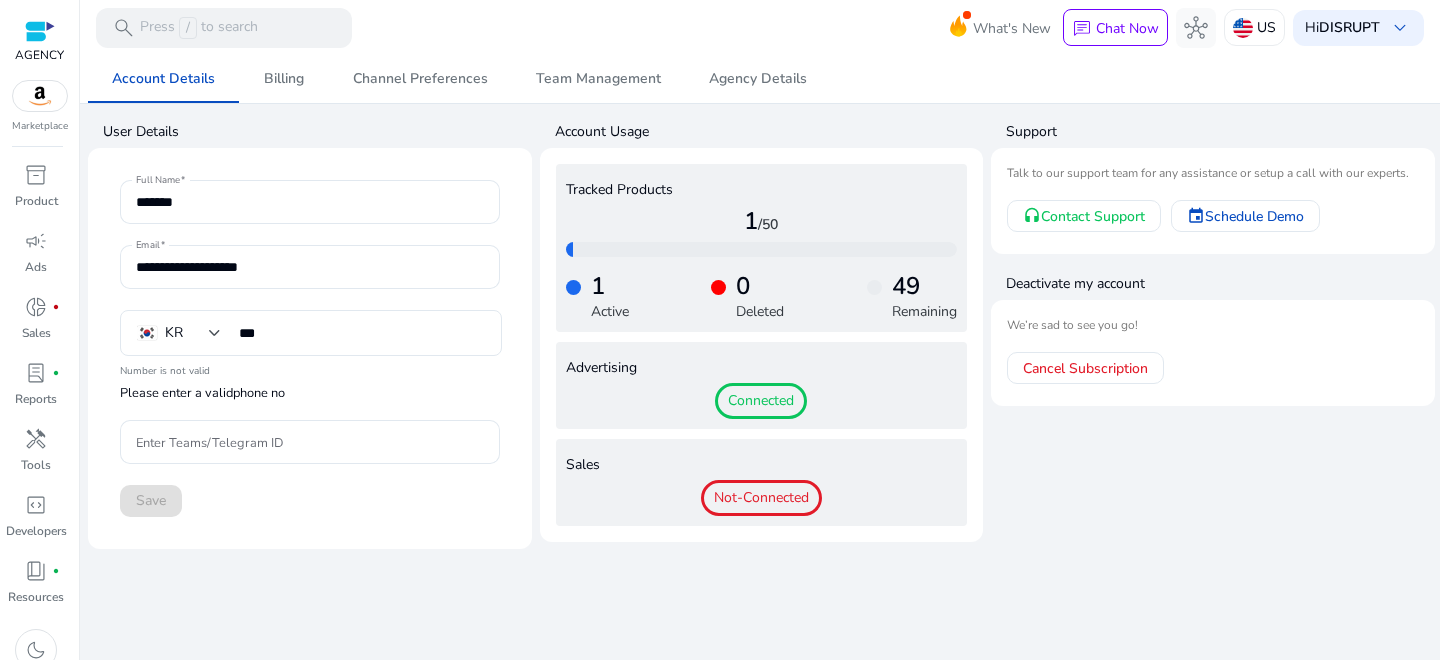 scroll, scrollTop: 0, scrollLeft: 0, axis: both 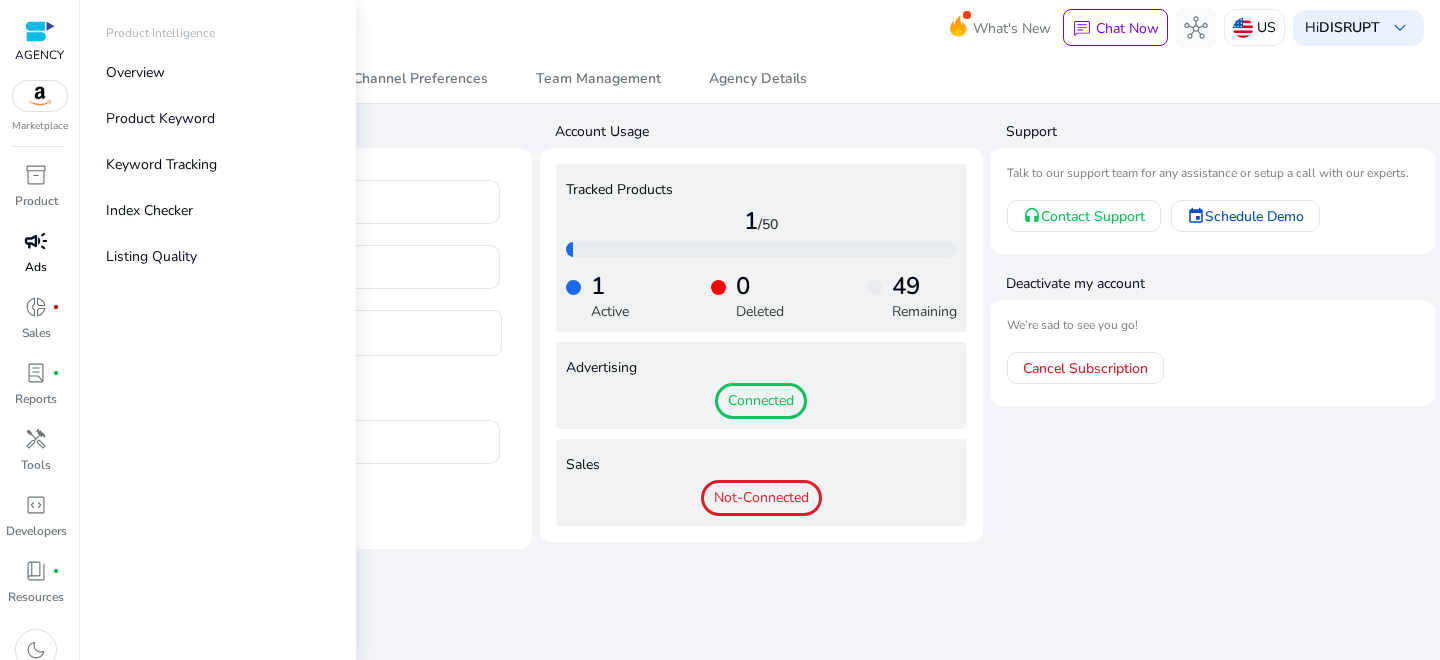 click on "campaign" at bounding box center [36, 241] 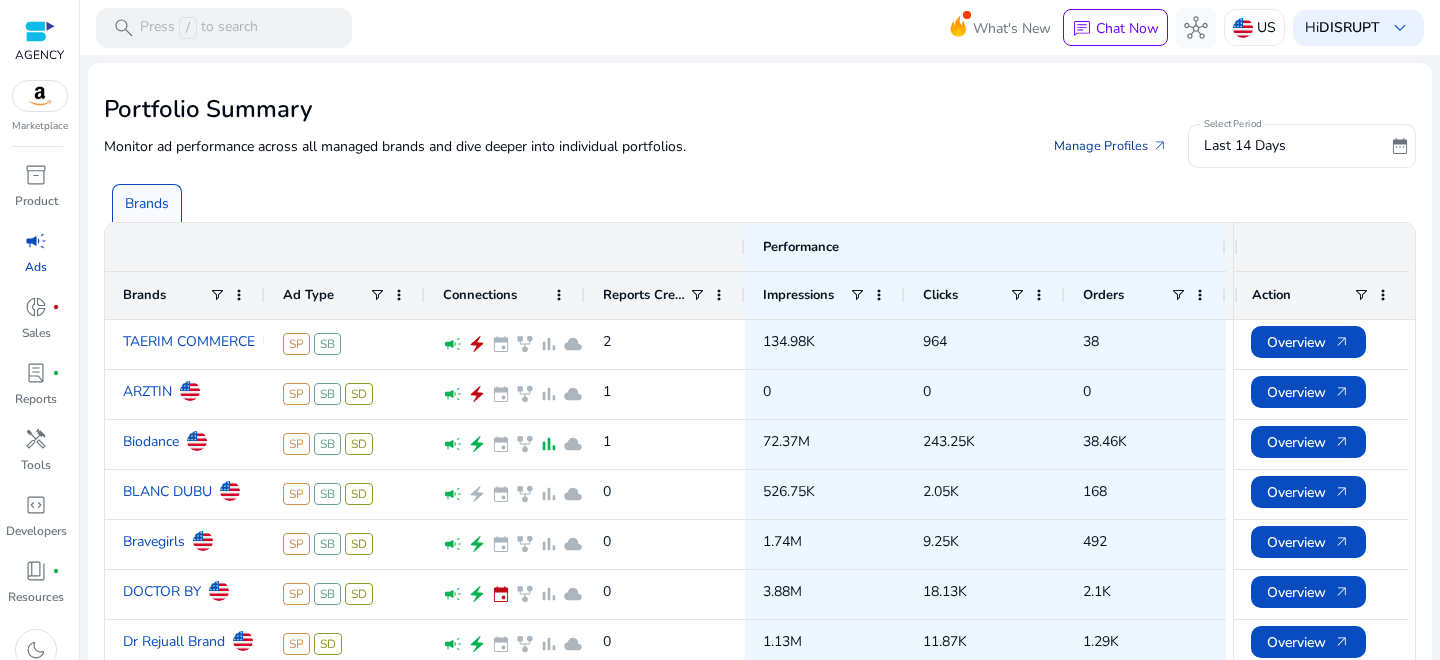 click on "Manage Profiles   arrow_outward" 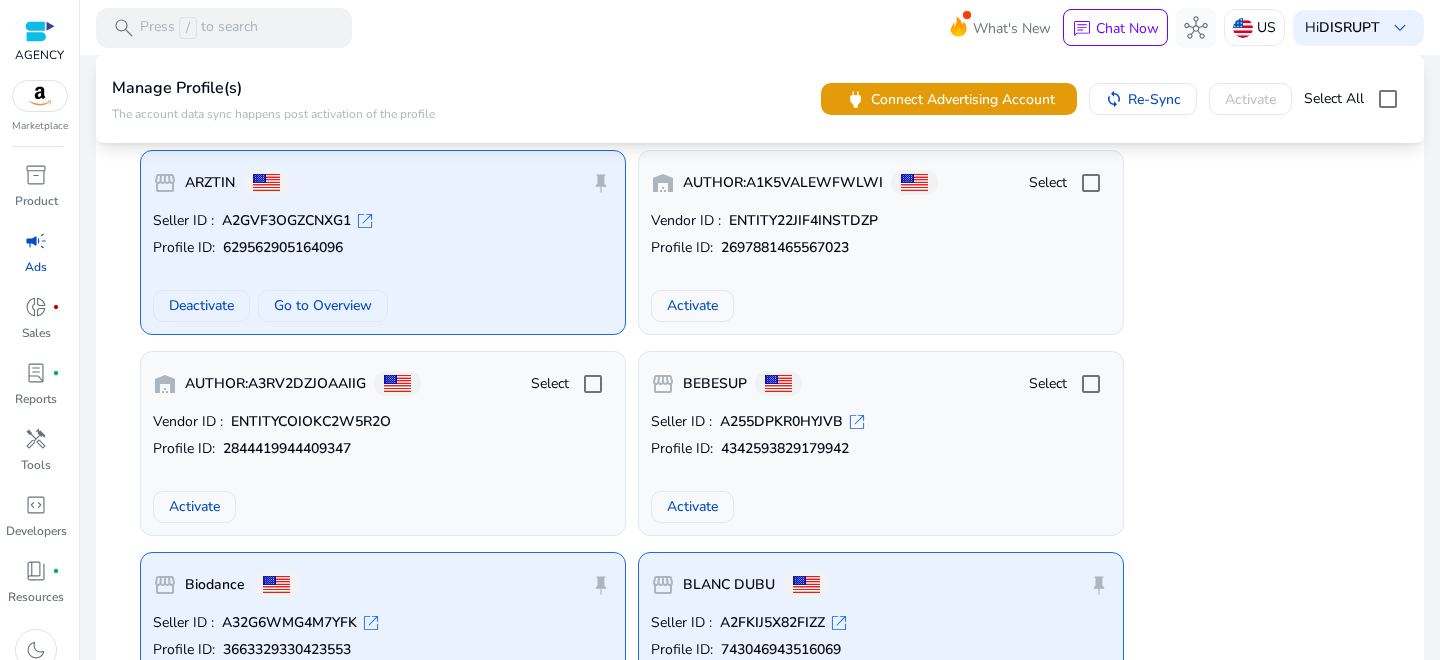 scroll, scrollTop: 201, scrollLeft: 0, axis: vertical 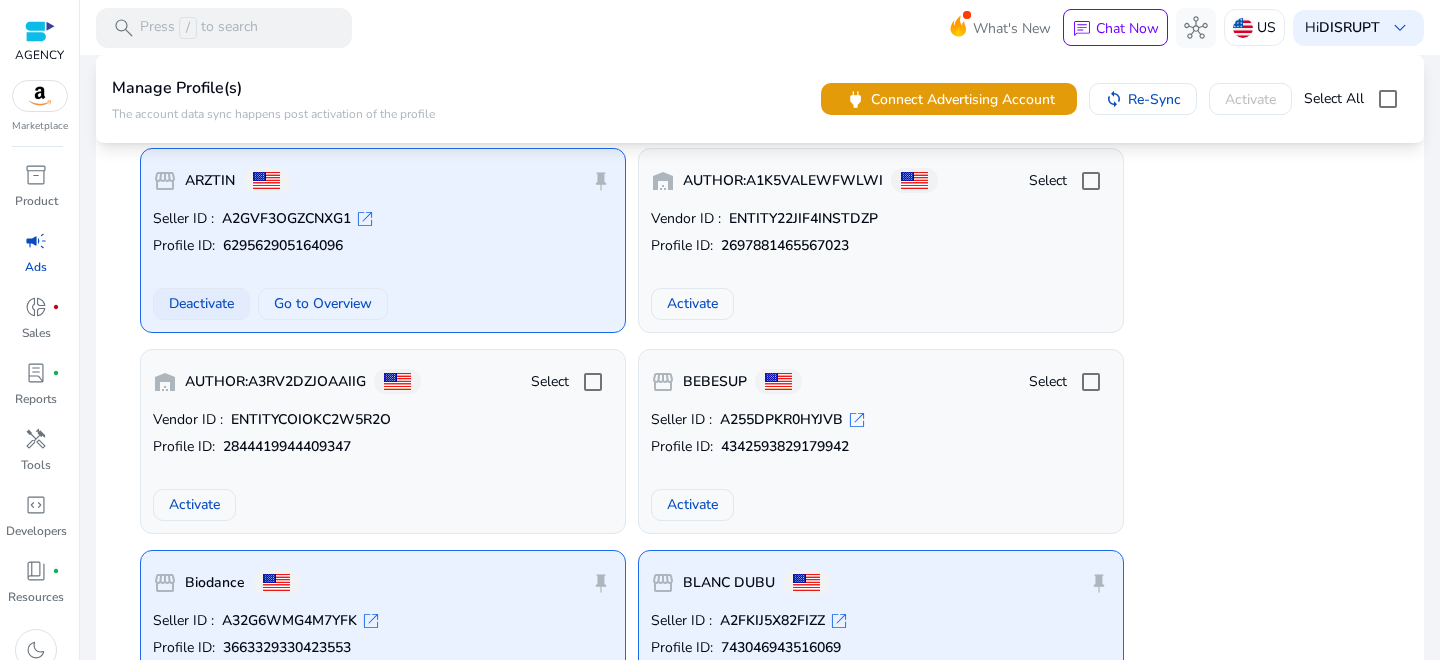 click 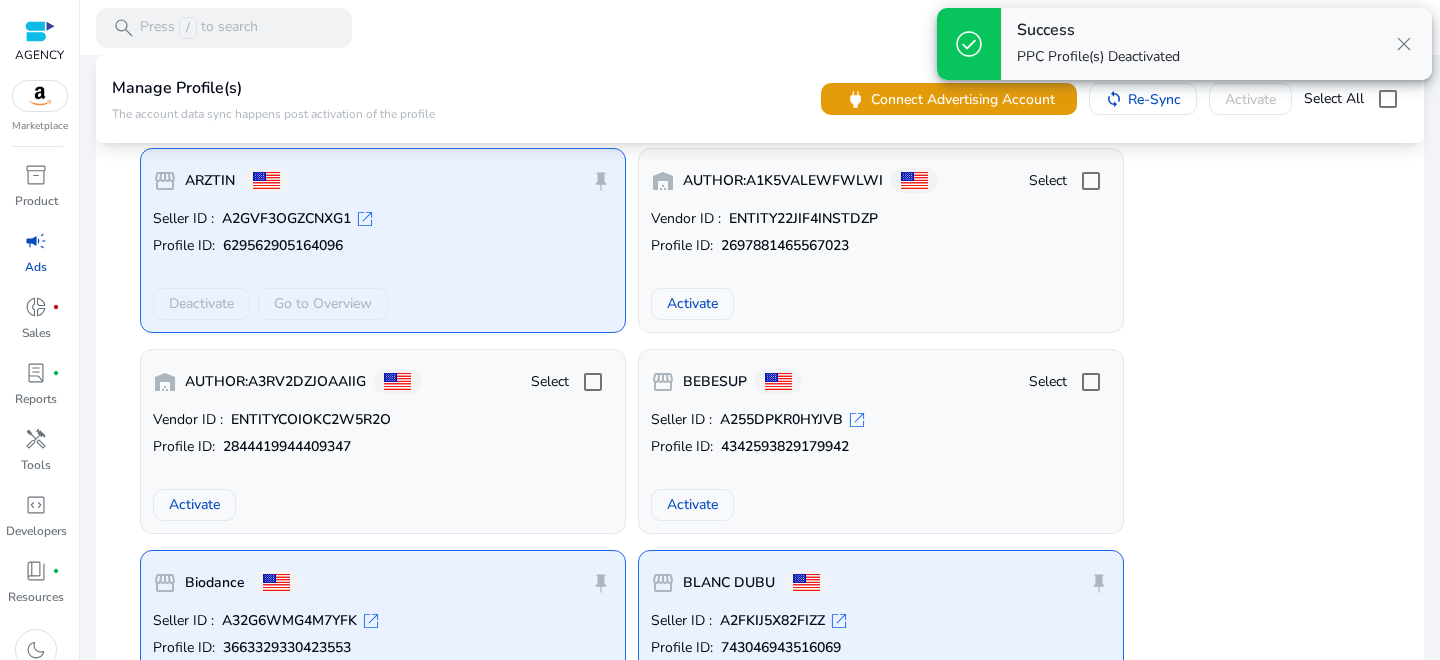 click on "close" at bounding box center (1404, 44) 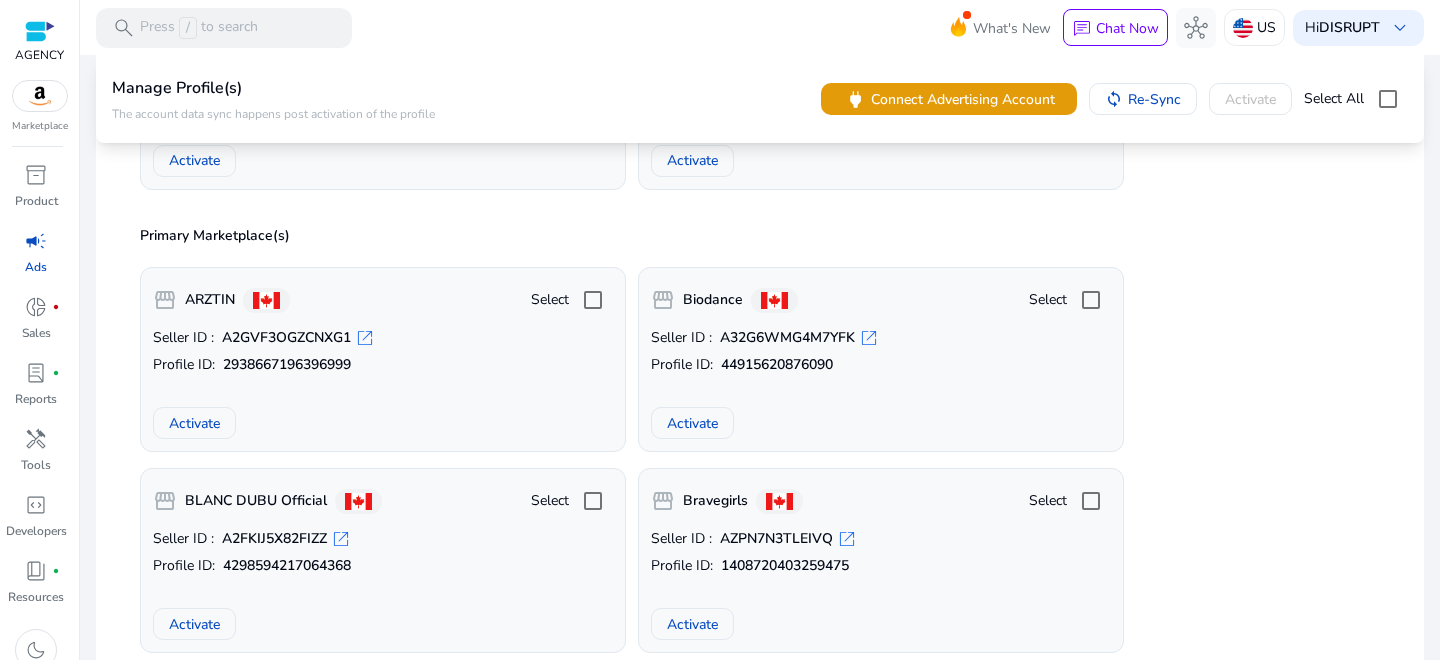 scroll, scrollTop: 4125, scrollLeft: 0, axis: vertical 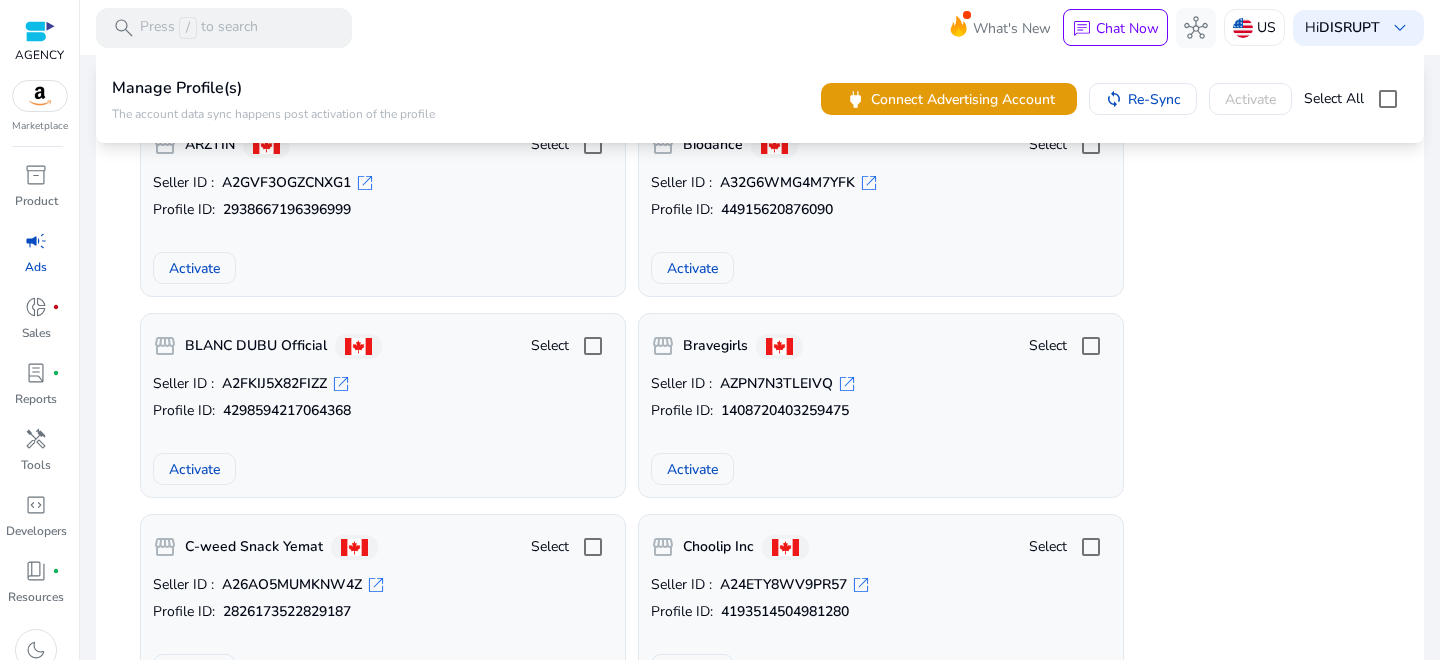 click on "storefront  ARZTIN Select  Seller ID : A2GVF3OGZCNXG1  open_in_new  Profile ID: 2938667196396999  Activate   storefront  Biodance Select  Seller ID : A32G6WMG4M7YFK  open_in_new  Profile ID: 44915620876090  Activate   storefront  BLANC DUBU Official Select  Seller ID : A2FKIJ5X82FIZZ  open_in_new  Profile ID: 4298594217064368  Activate   storefront  Bravegirls Select  Seller ID : AZPN7N3TLEIVQ  open_in_new  Profile ID: 1408720403259475  Activate   storefront  C-weed Snack Yemat Select  Seller ID : A26AO5MUMKNW4Z  open_in_new  Profile ID: 2826173522829187  Activate   storefront  Choolip Inc Select  Seller ID : A24ETY8WV9PR57  open_in_new  Profile ID: 4193514504981280  Activate   storefront  CLUBCLIO Select  Seller ID : A2E0HNCQBOCXG2  open_in_new  Profile ID: 279123262275549  Activate   storefront  COSNOLOGY Select  Seller ID : AWPOWUWEP47Z3  open_in_new  Profile ID: 293913099779406  Activate   storefront  De:maf Select  Seller ID : AXUB6MOMT19BI  open_in_new  Profile ID: 4058546207244188  Activate  DOCTOR BY" 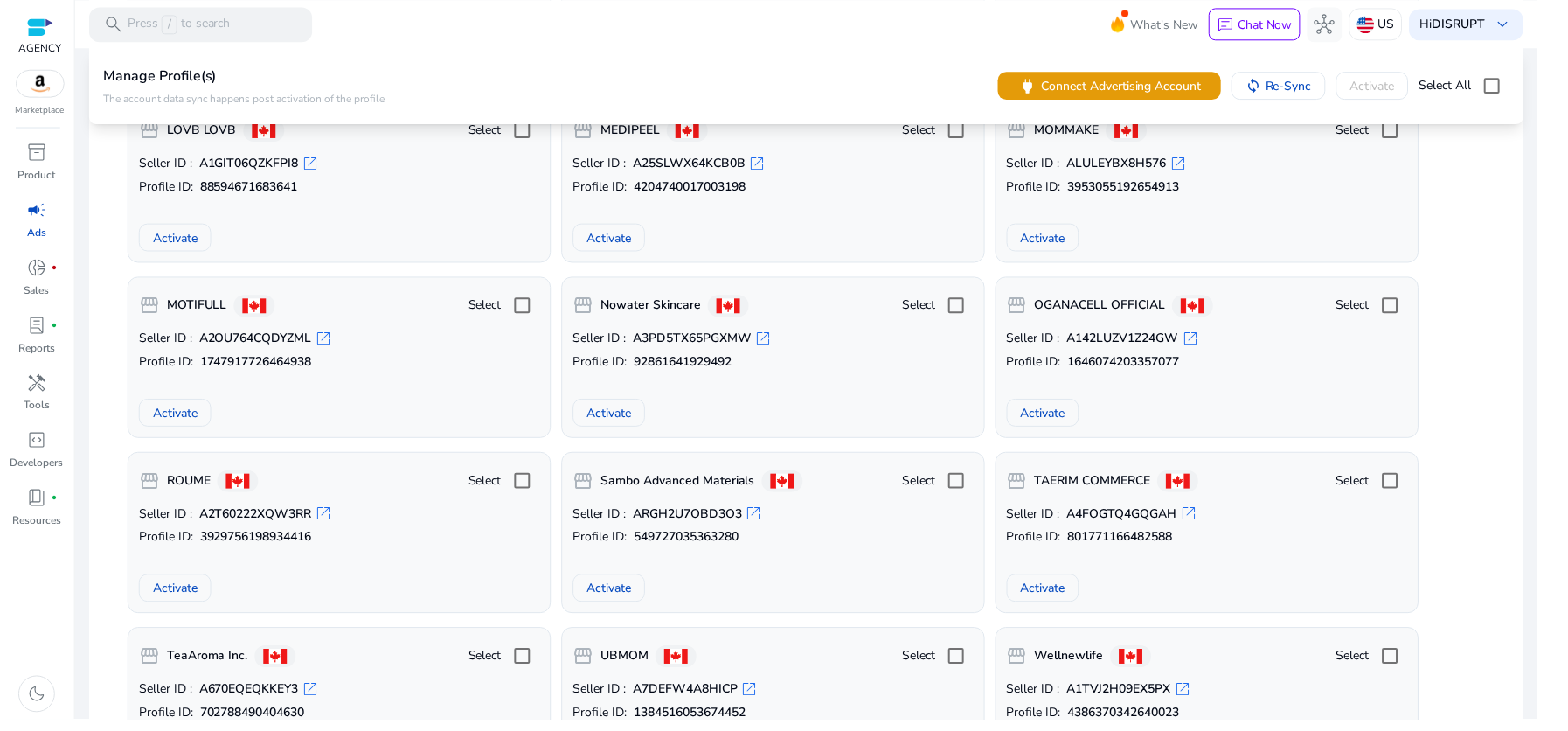 scroll, scrollTop: 2556, scrollLeft: 0, axis: vertical 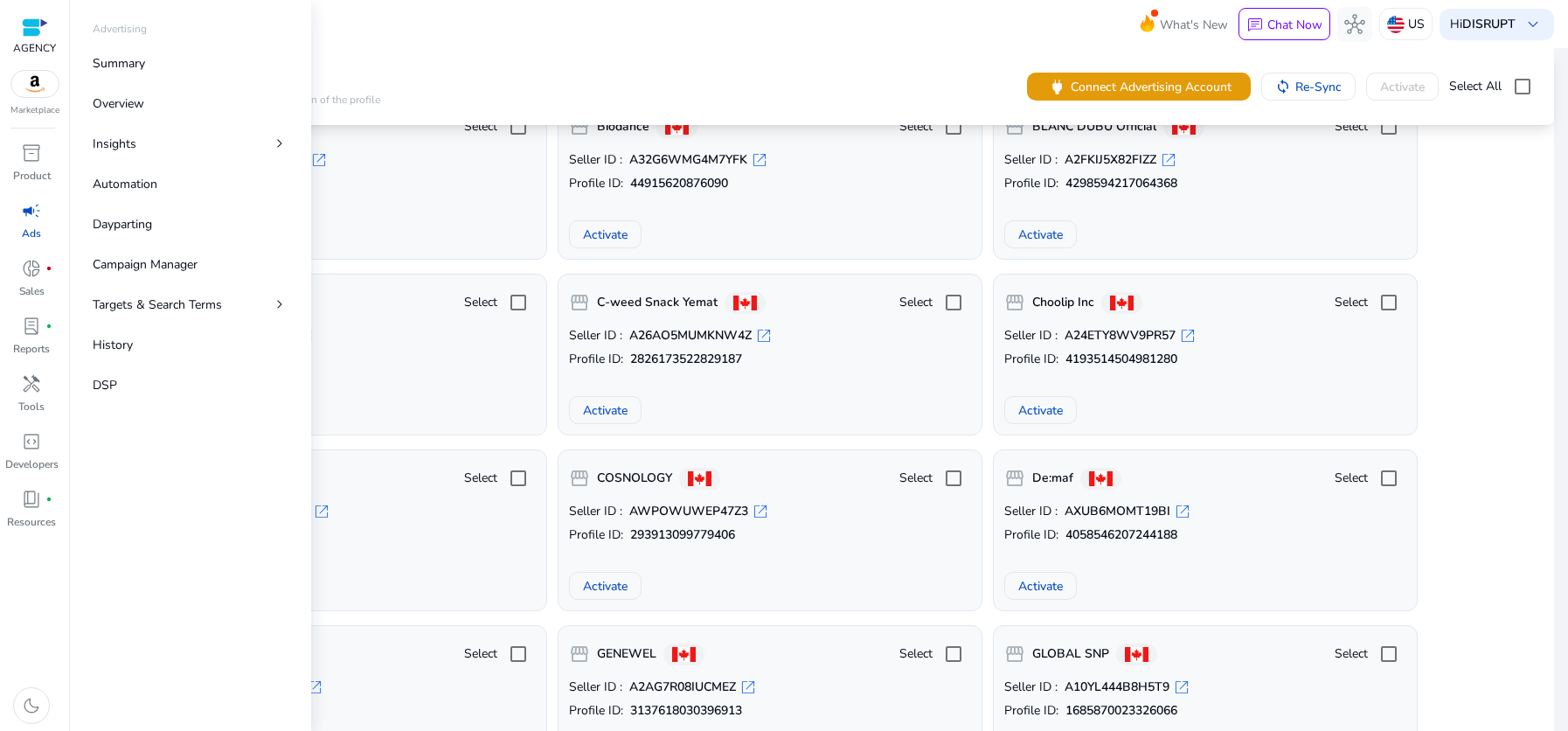 click on "campaign" at bounding box center [31, 211] 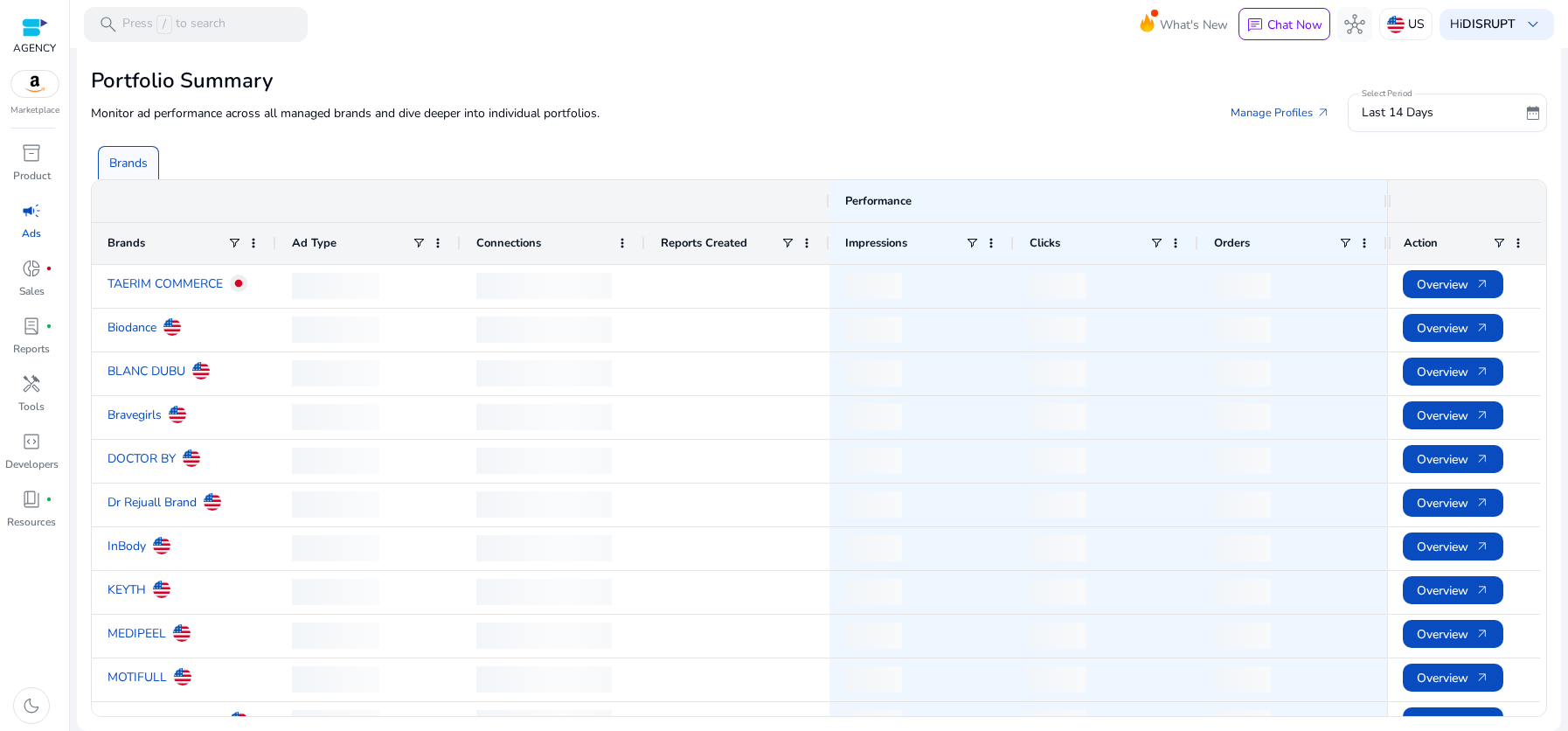 scroll, scrollTop: 0, scrollLeft: 0, axis: both 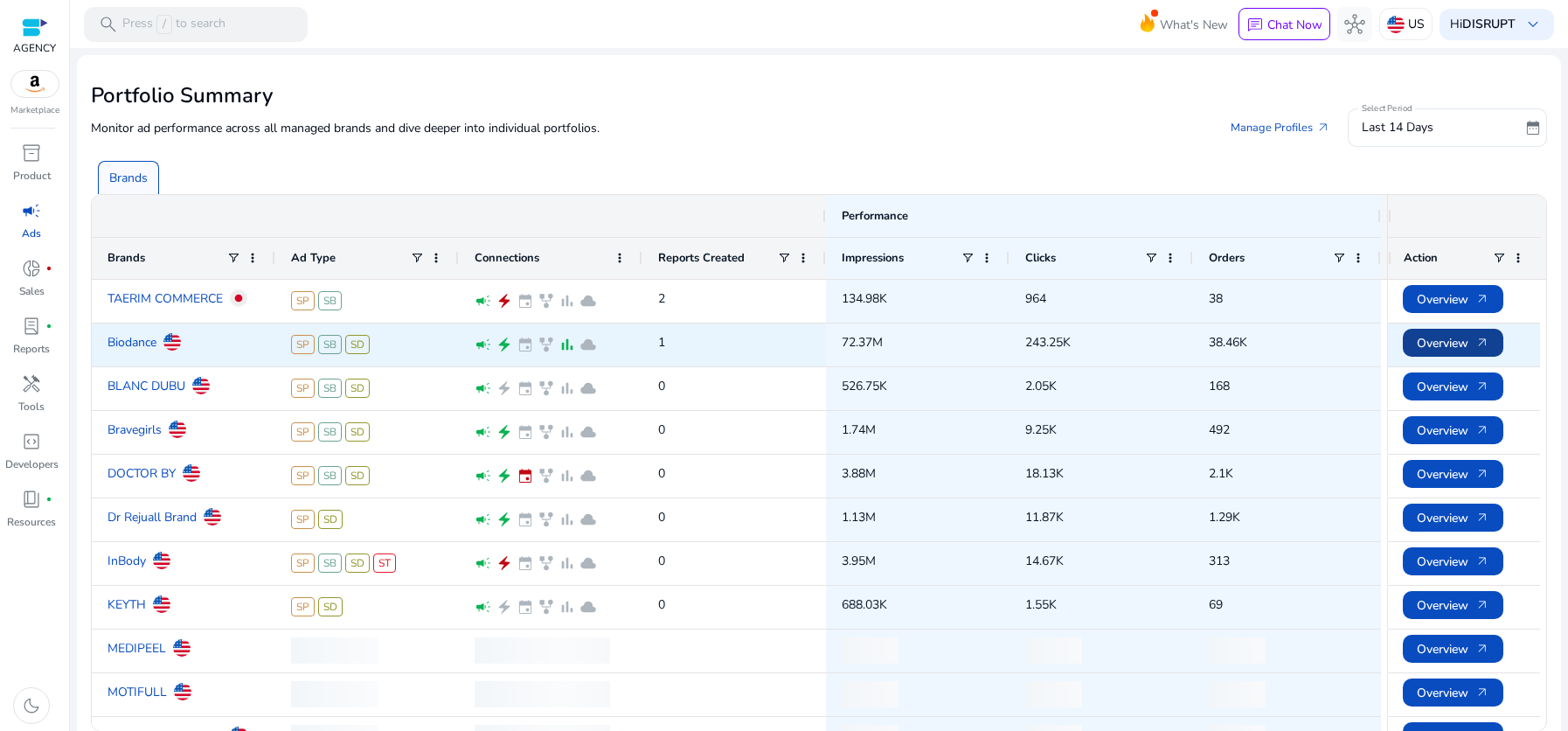 click on "arrow_outward" 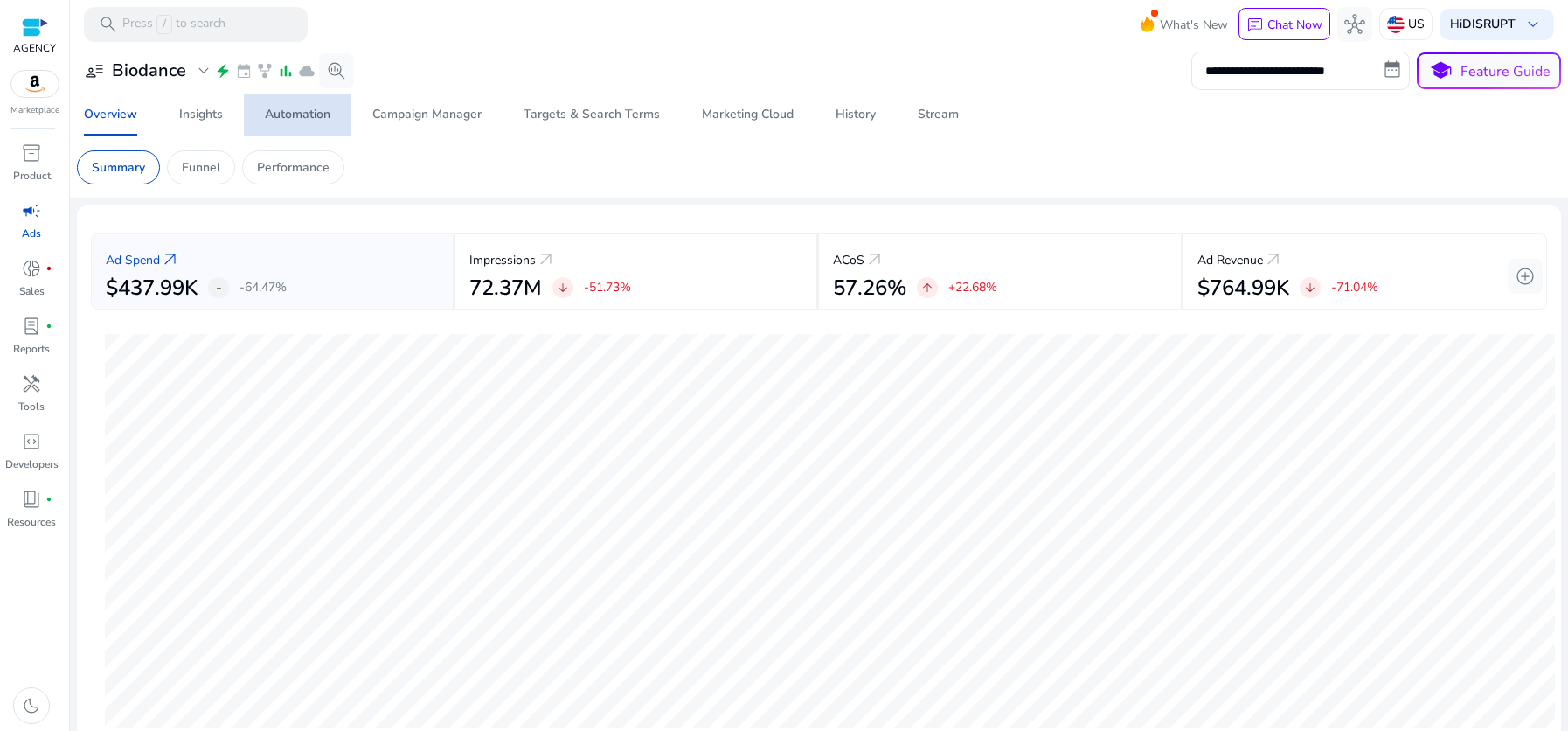 click on "Automation" at bounding box center [297, 115] 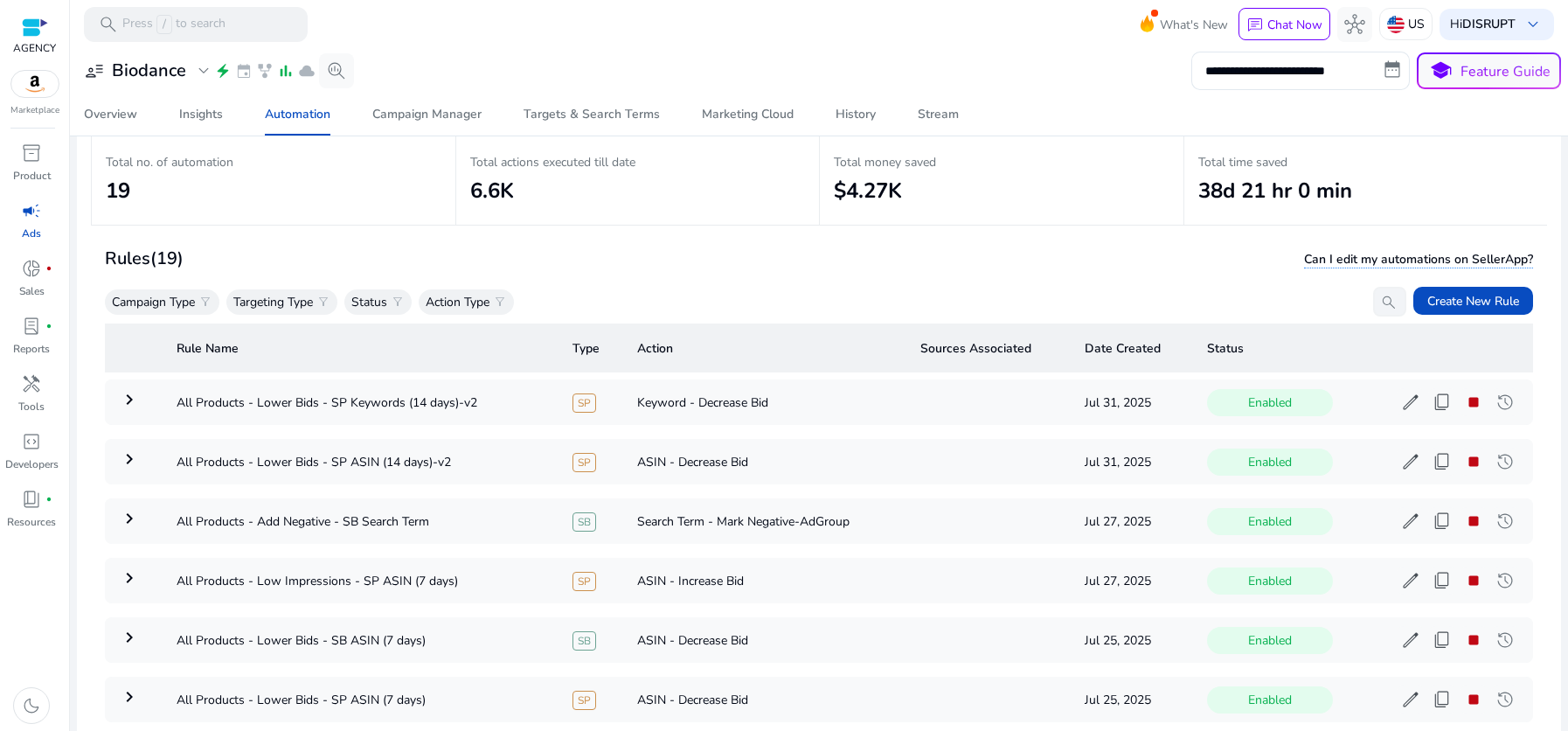 scroll, scrollTop: 127, scrollLeft: 0, axis: vertical 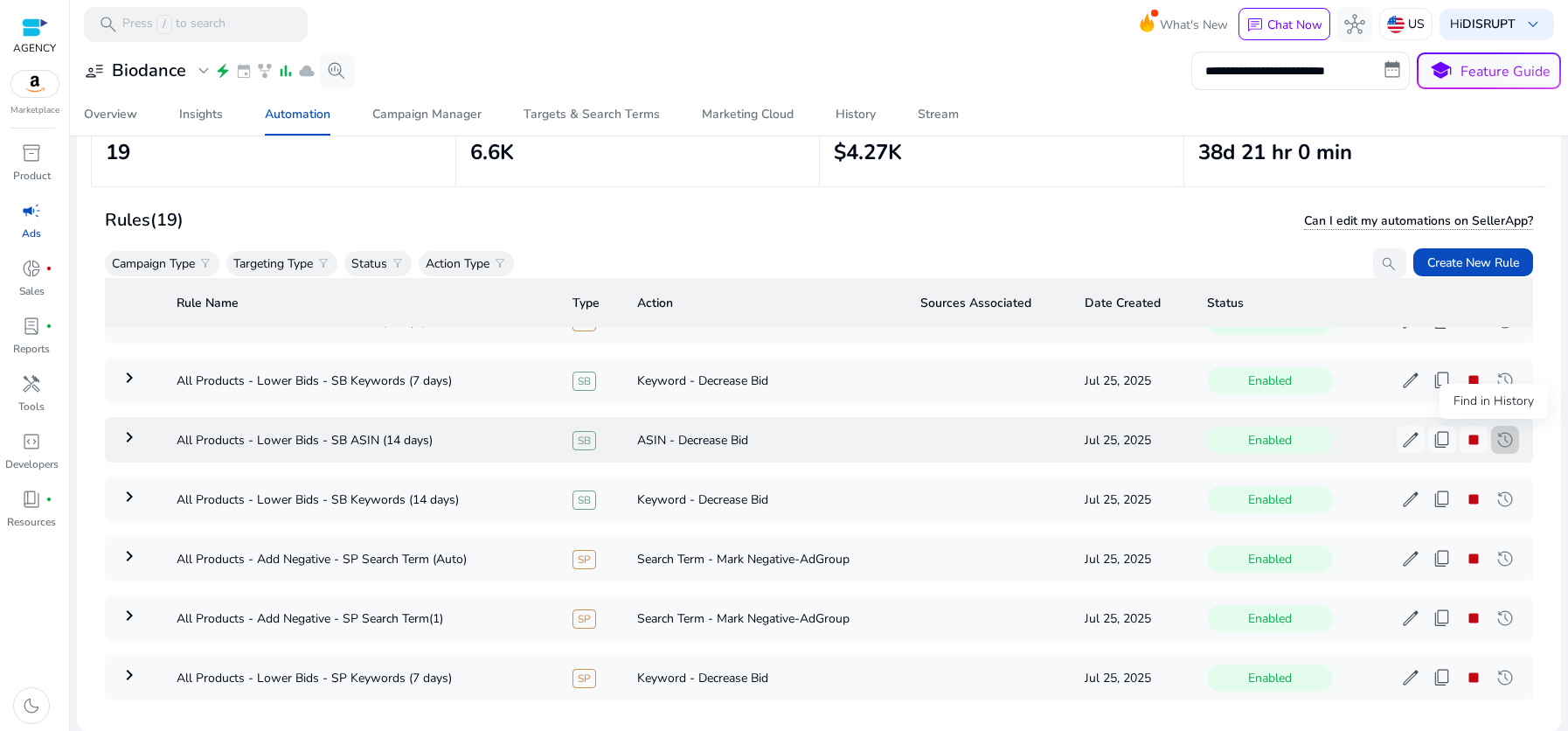click on "history" at bounding box center (1505, 440) 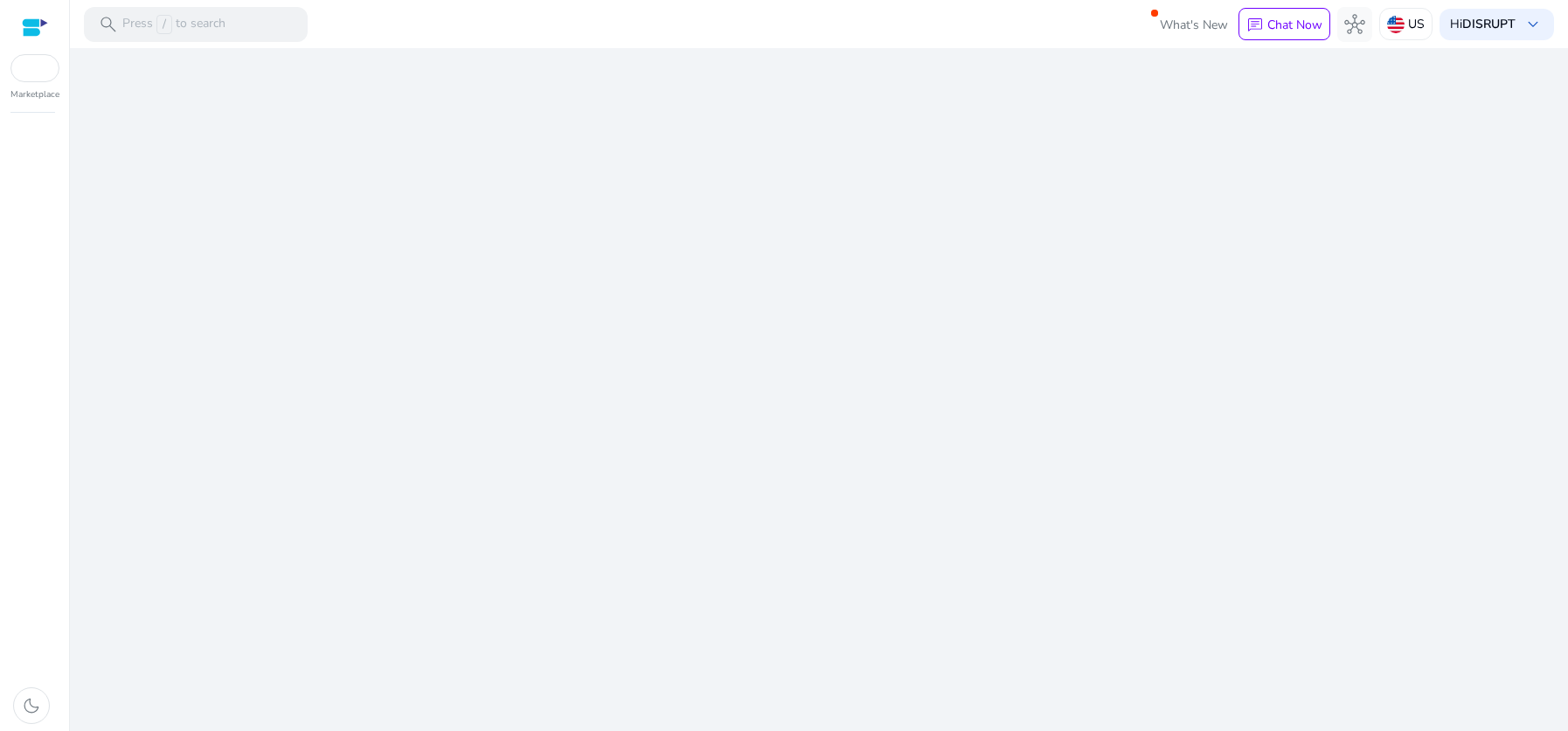 scroll, scrollTop: 0, scrollLeft: 0, axis: both 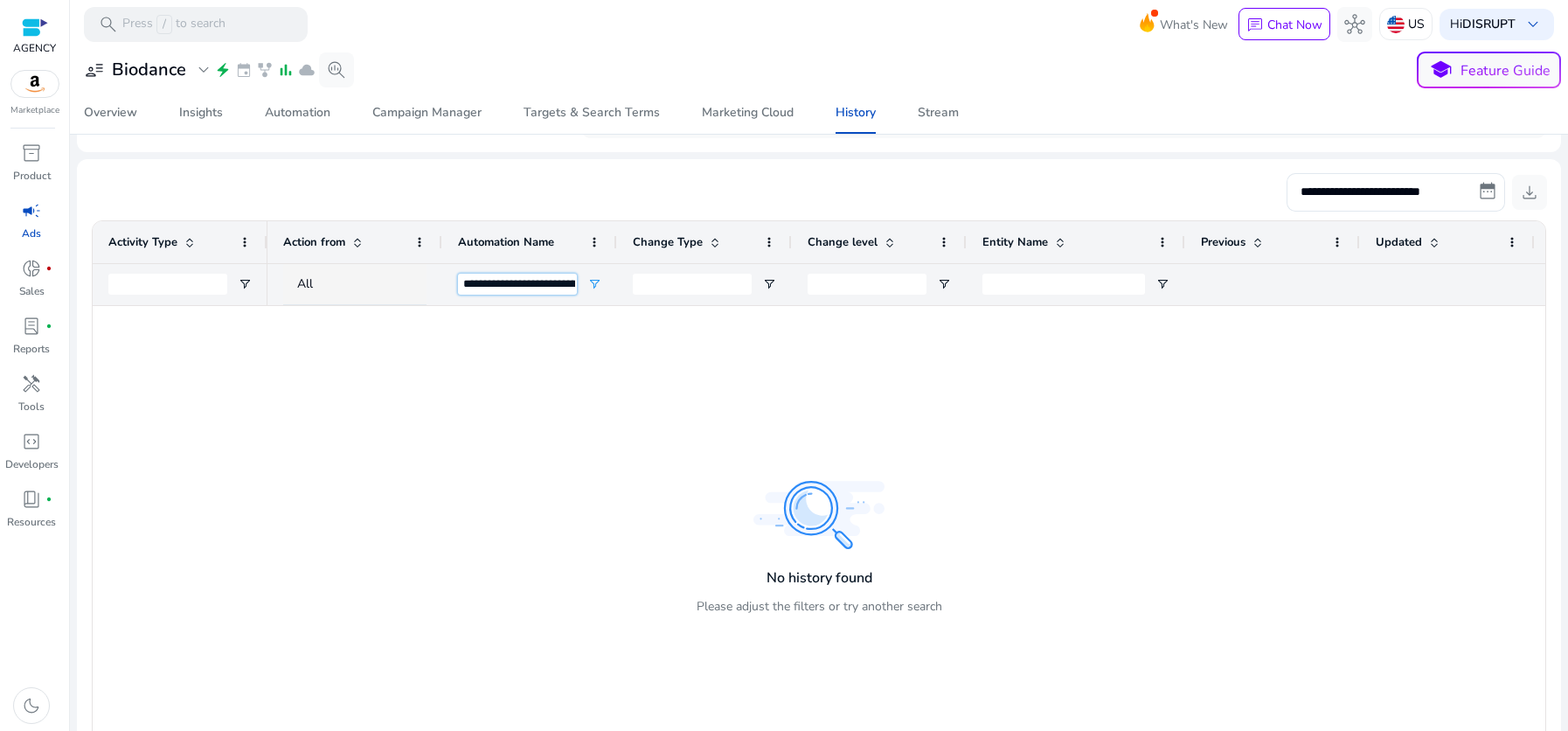 click on "**********" at bounding box center [517, 284] 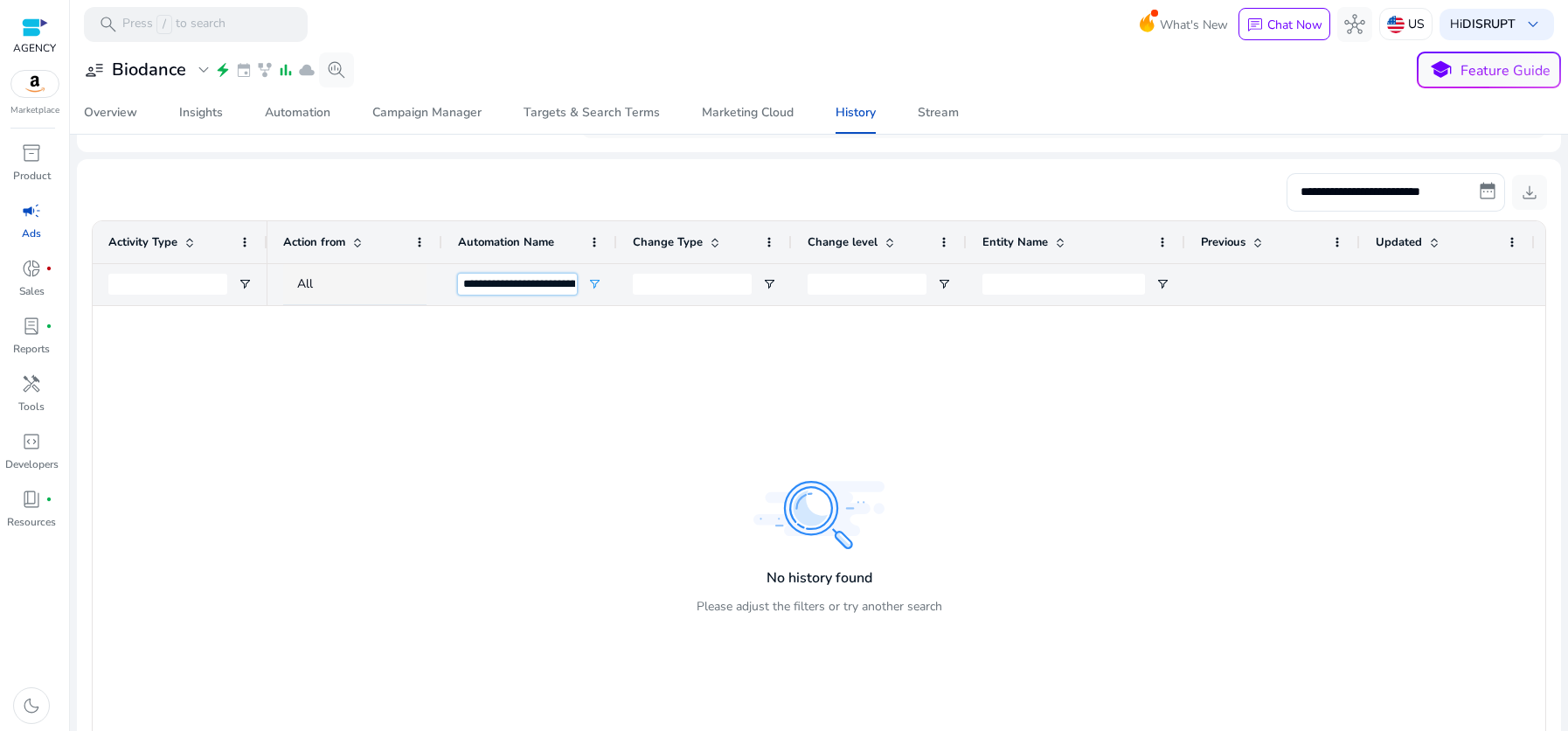click on "**********" at bounding box center (517, 284) 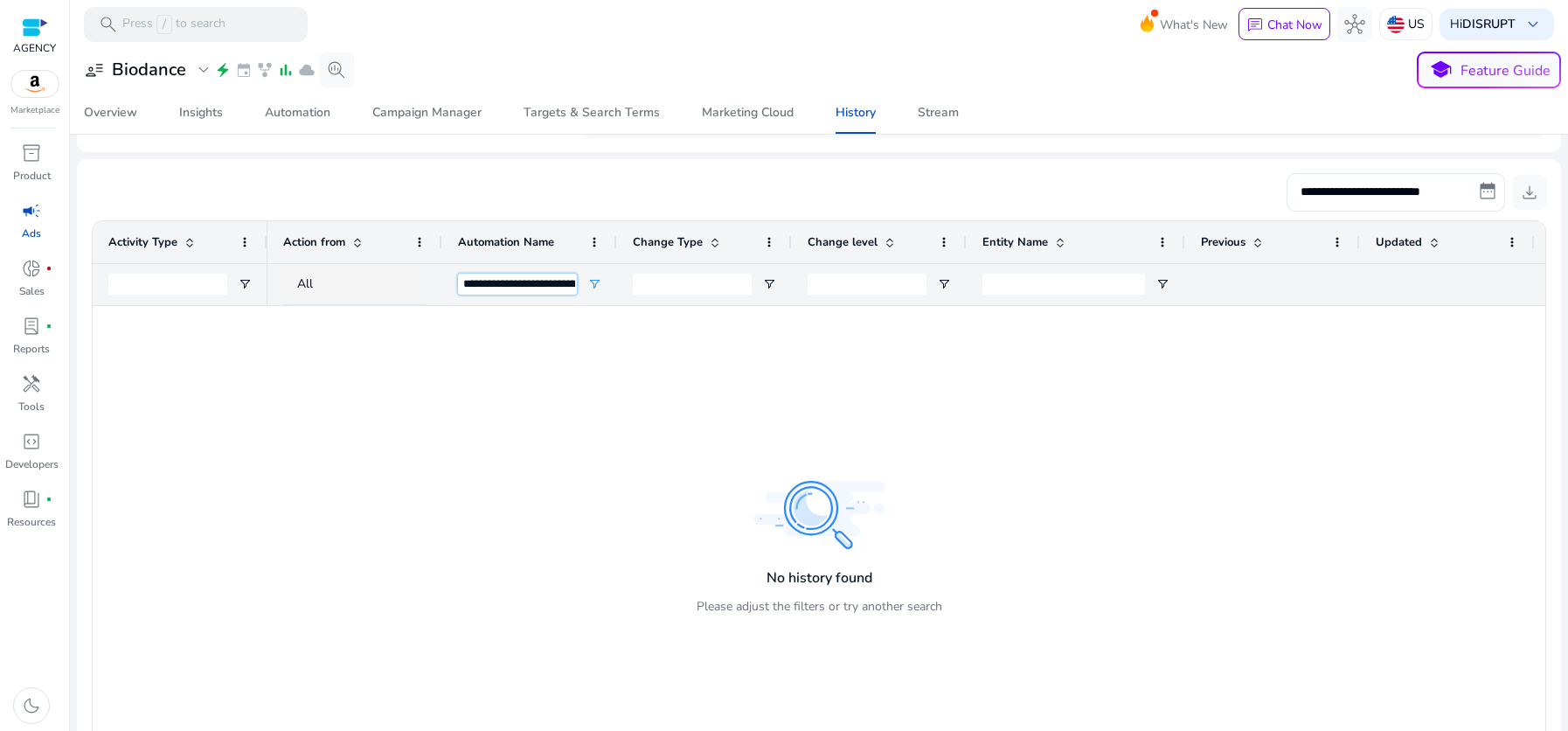 click on "**********" at bounding box center [517, 284] 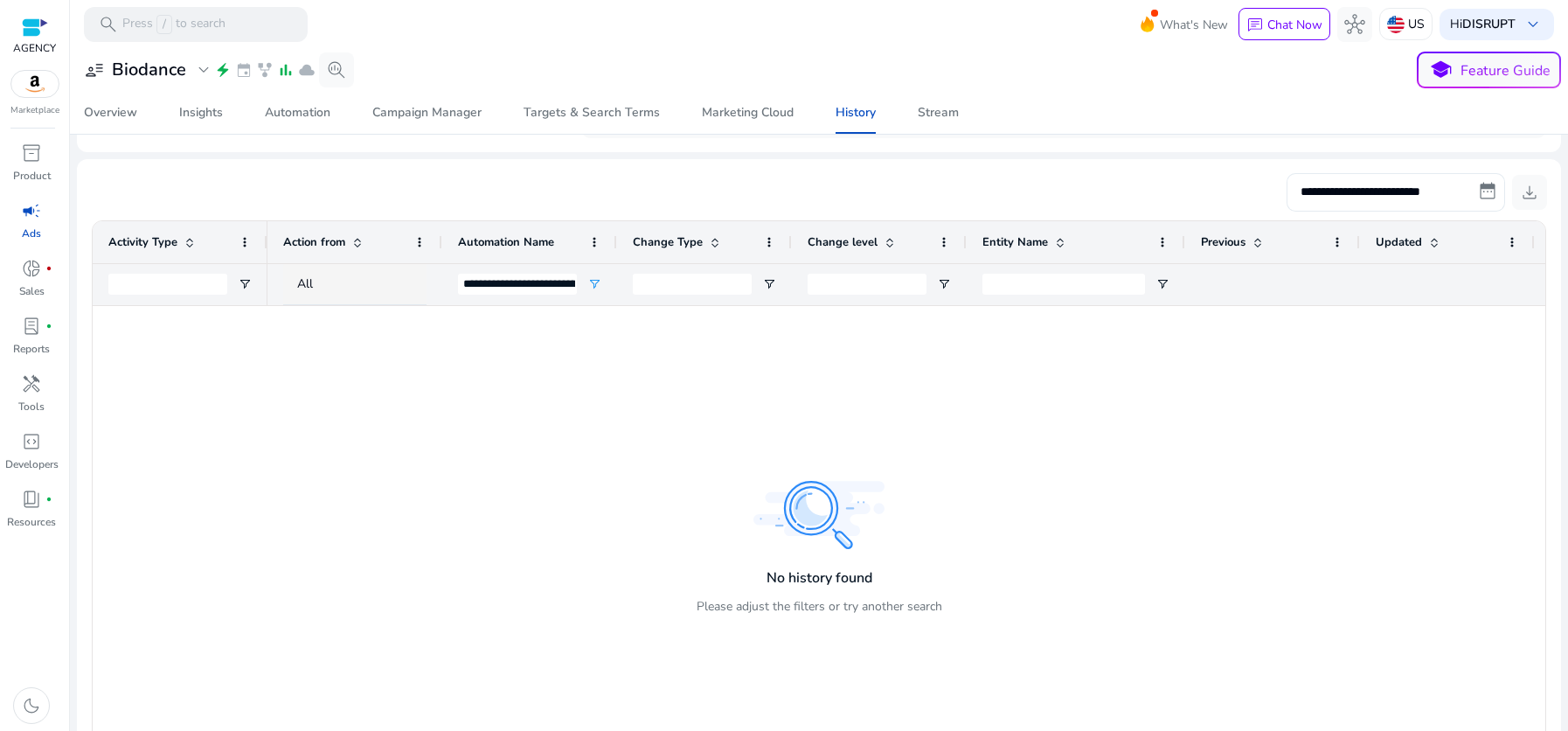 click on "**********" at bounding box center (1396, 192) 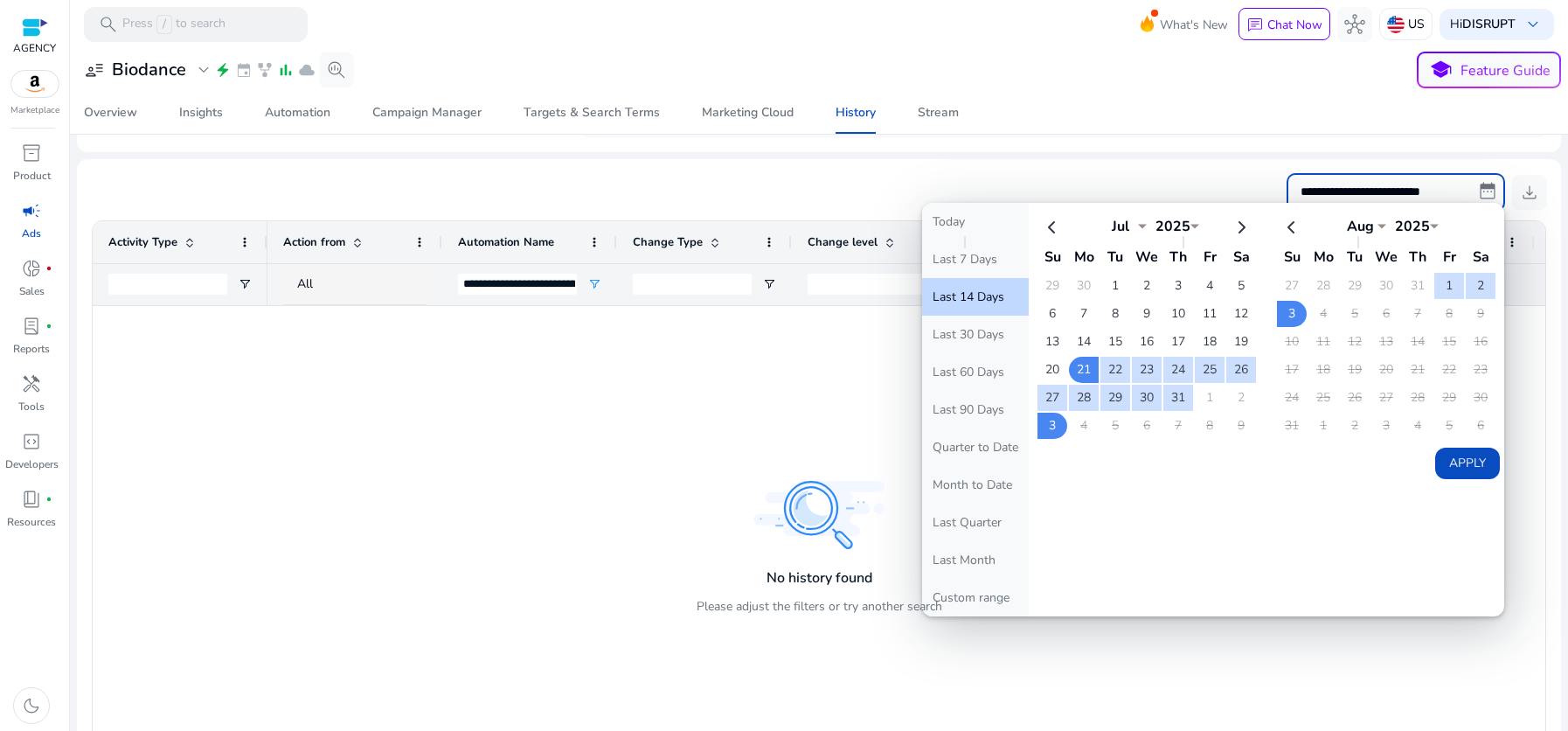 click on "search   Press  /  to search  What's New  chat  Chat Now  hub  US  Hi  DISRUPT  keyboard_arrow_down" at bounding box center [819, 24] 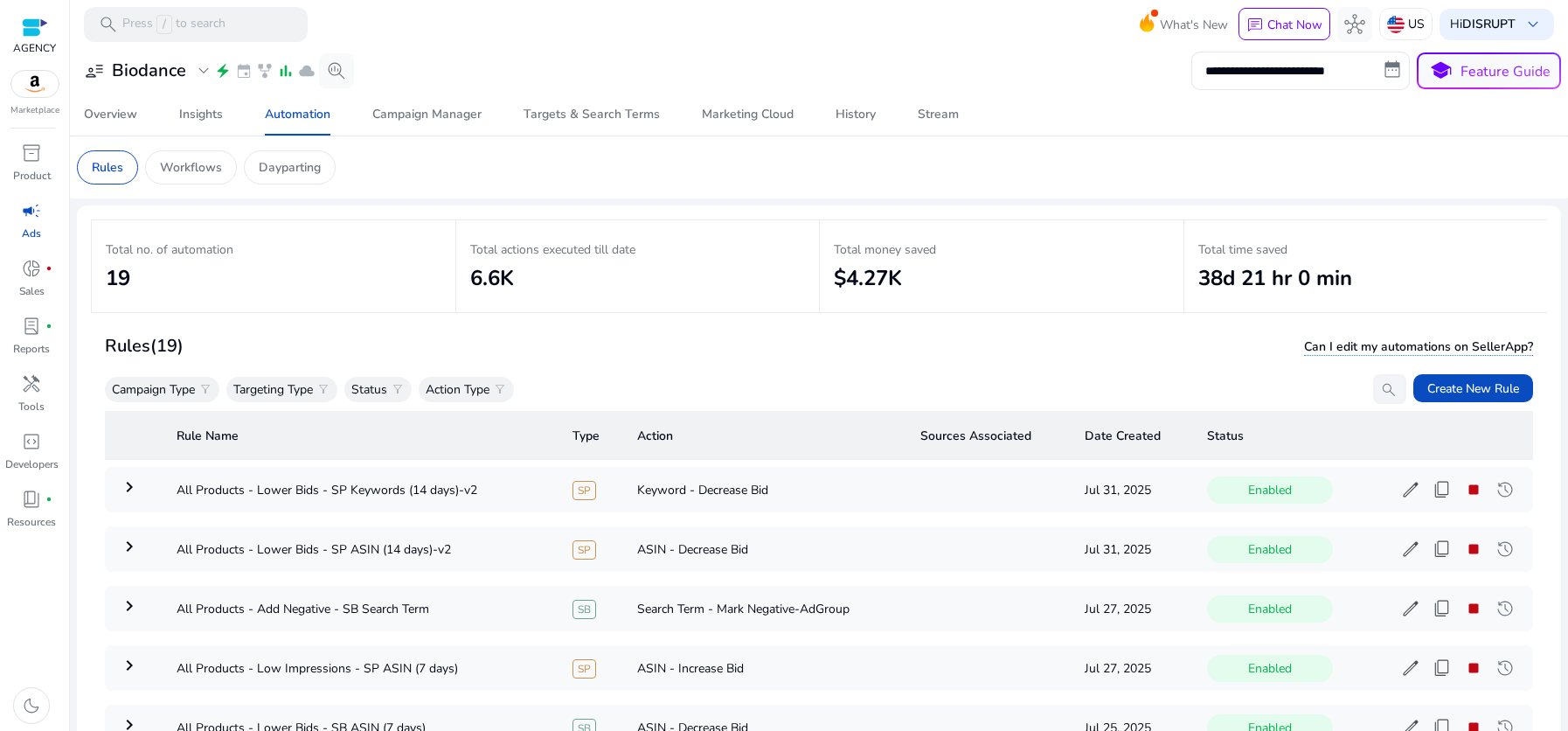 scroll, scrollTop: 0, scrollLeft: 0, axis: both 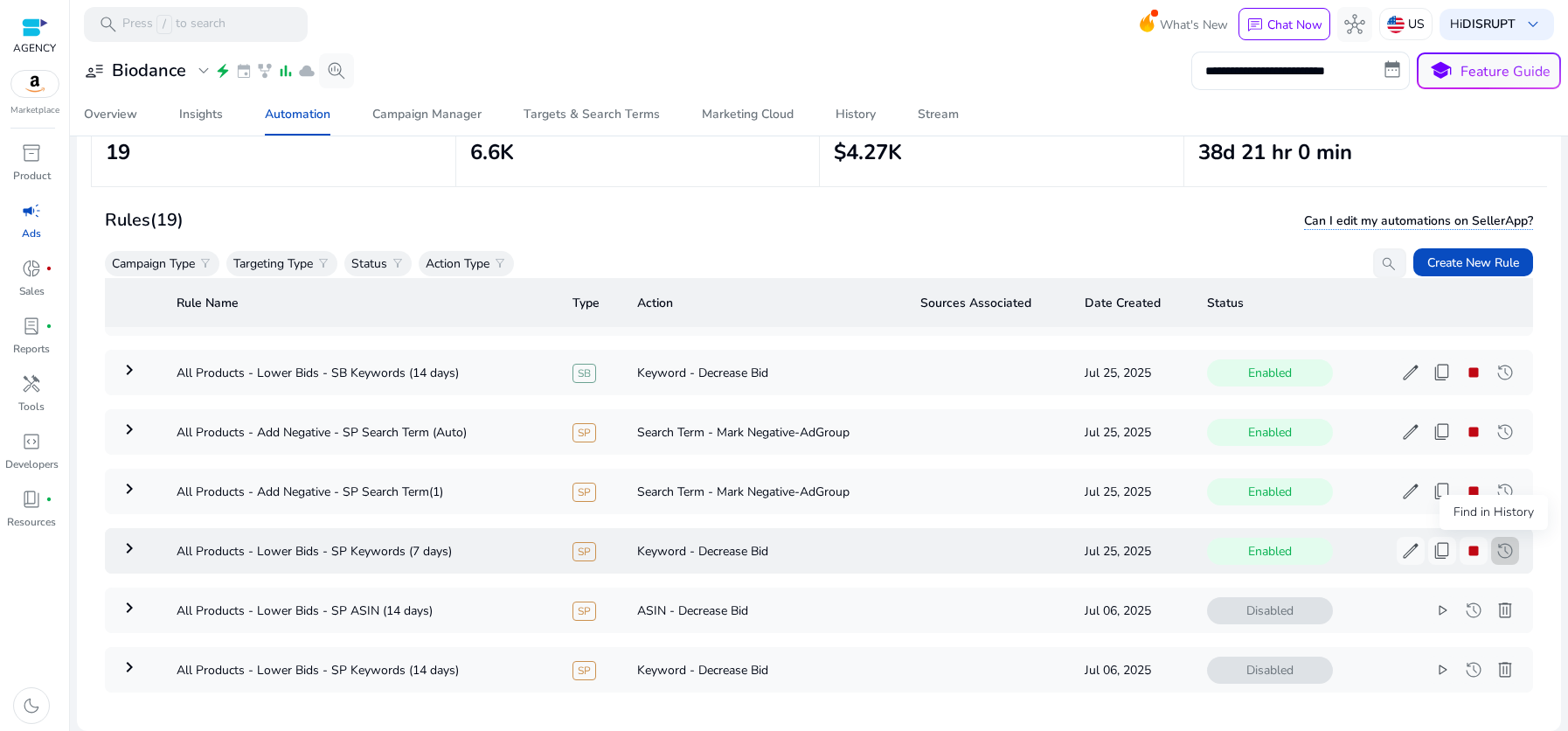 click on "history" at bounding box center [1505, 551] 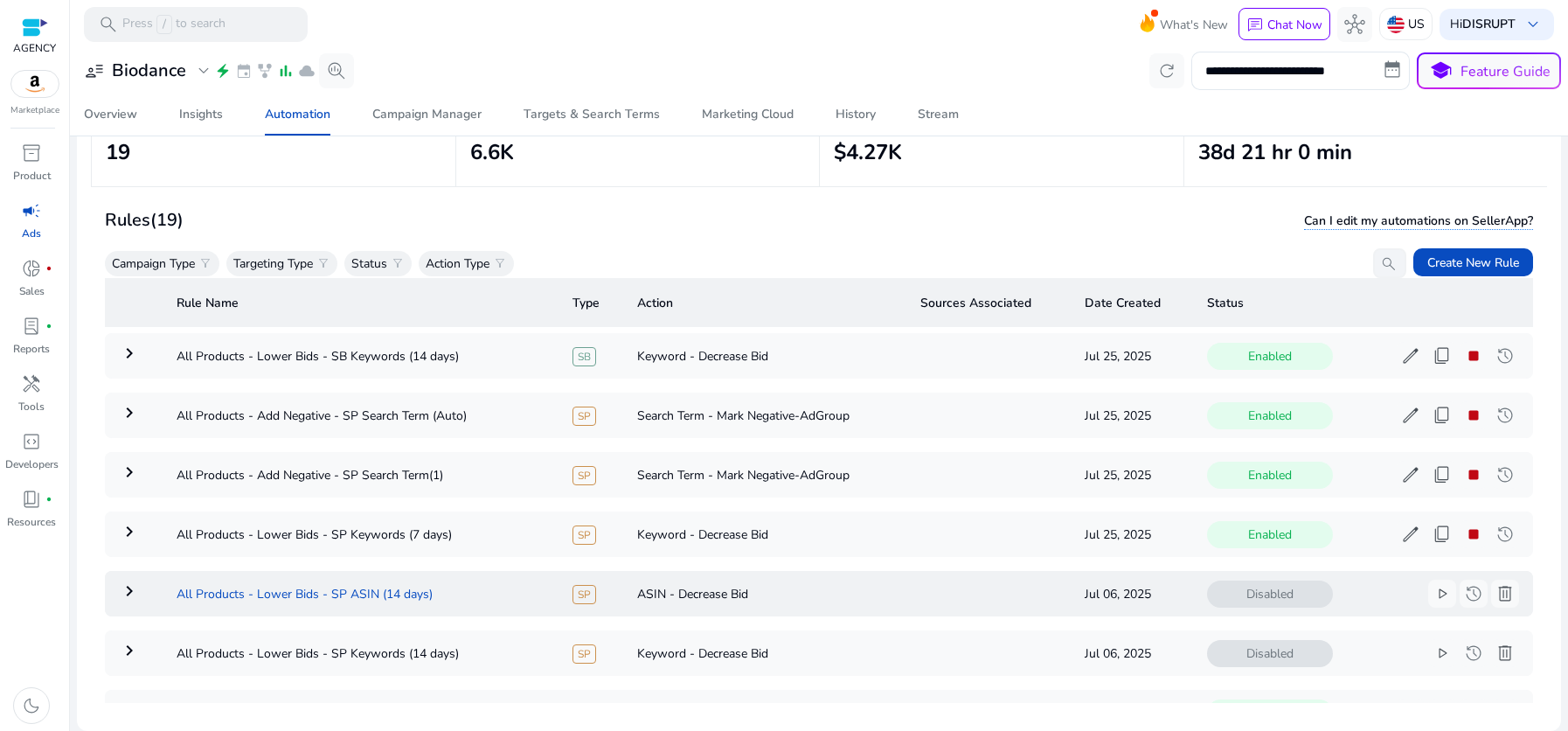 scroll, scrollTop: 491, scrollLeft: 0, axis: vertical 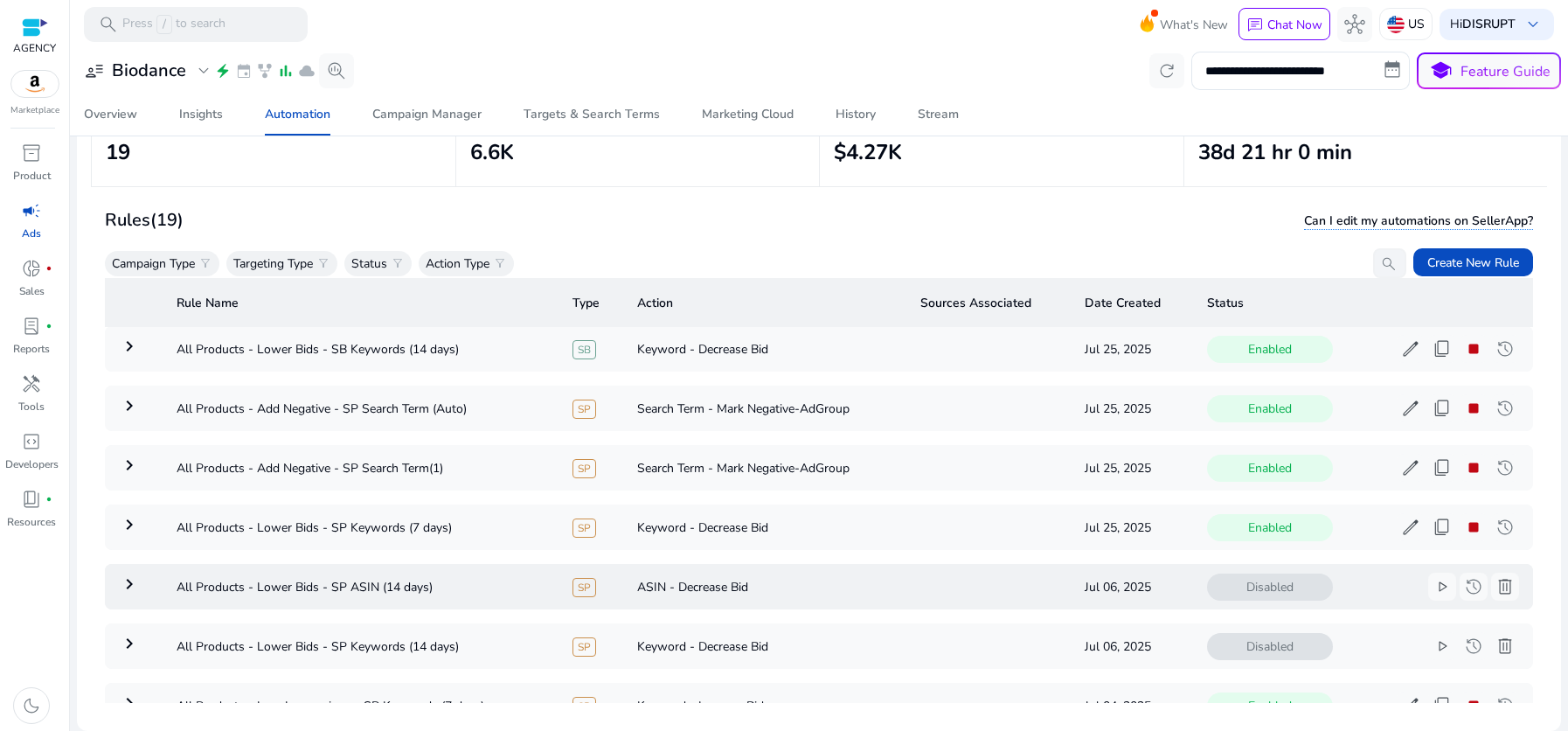 click on "keyboard_arrow_right" at bounding box center [129, 584] 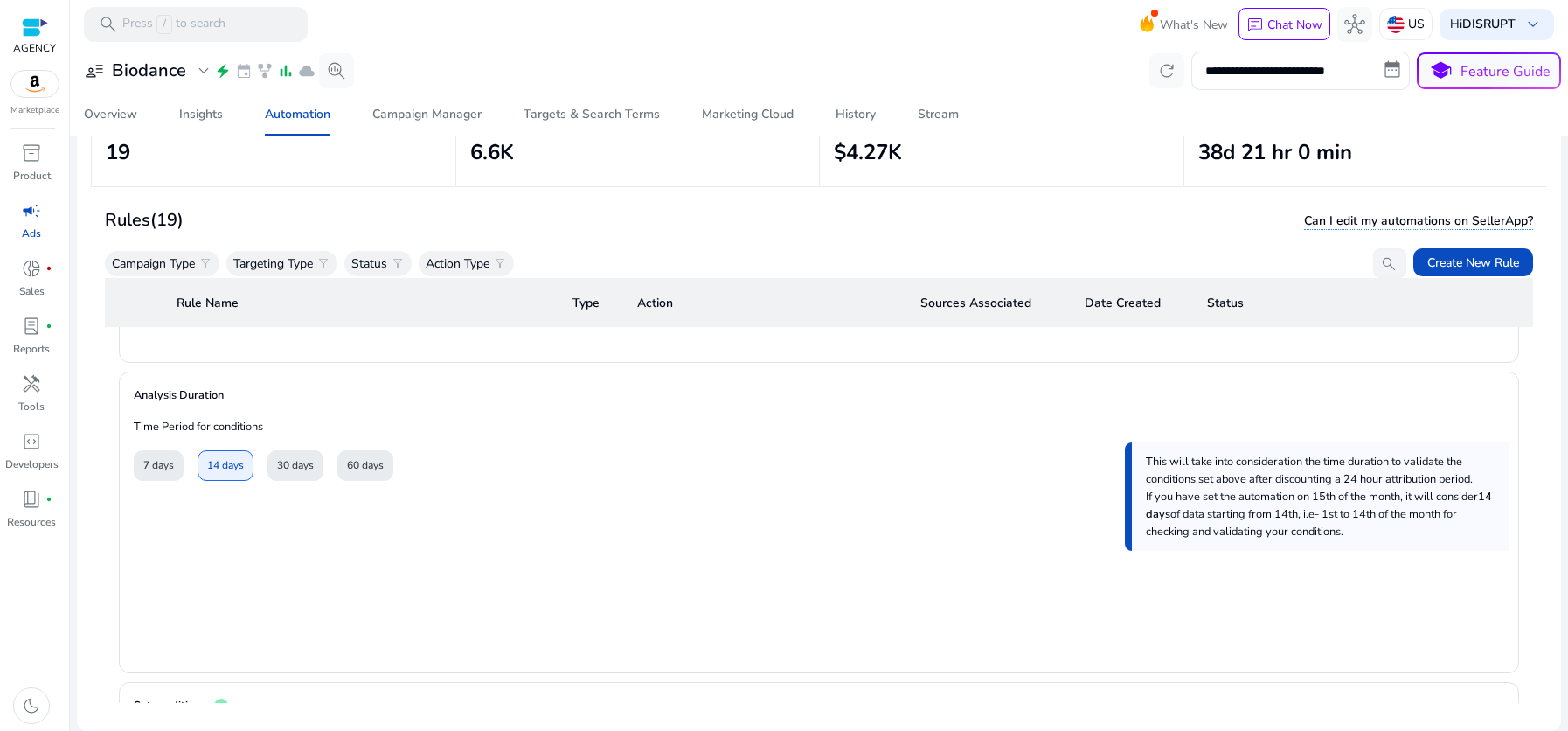 scroll, scrollTop: 1361, scrollLeft: 0, axis: vertical 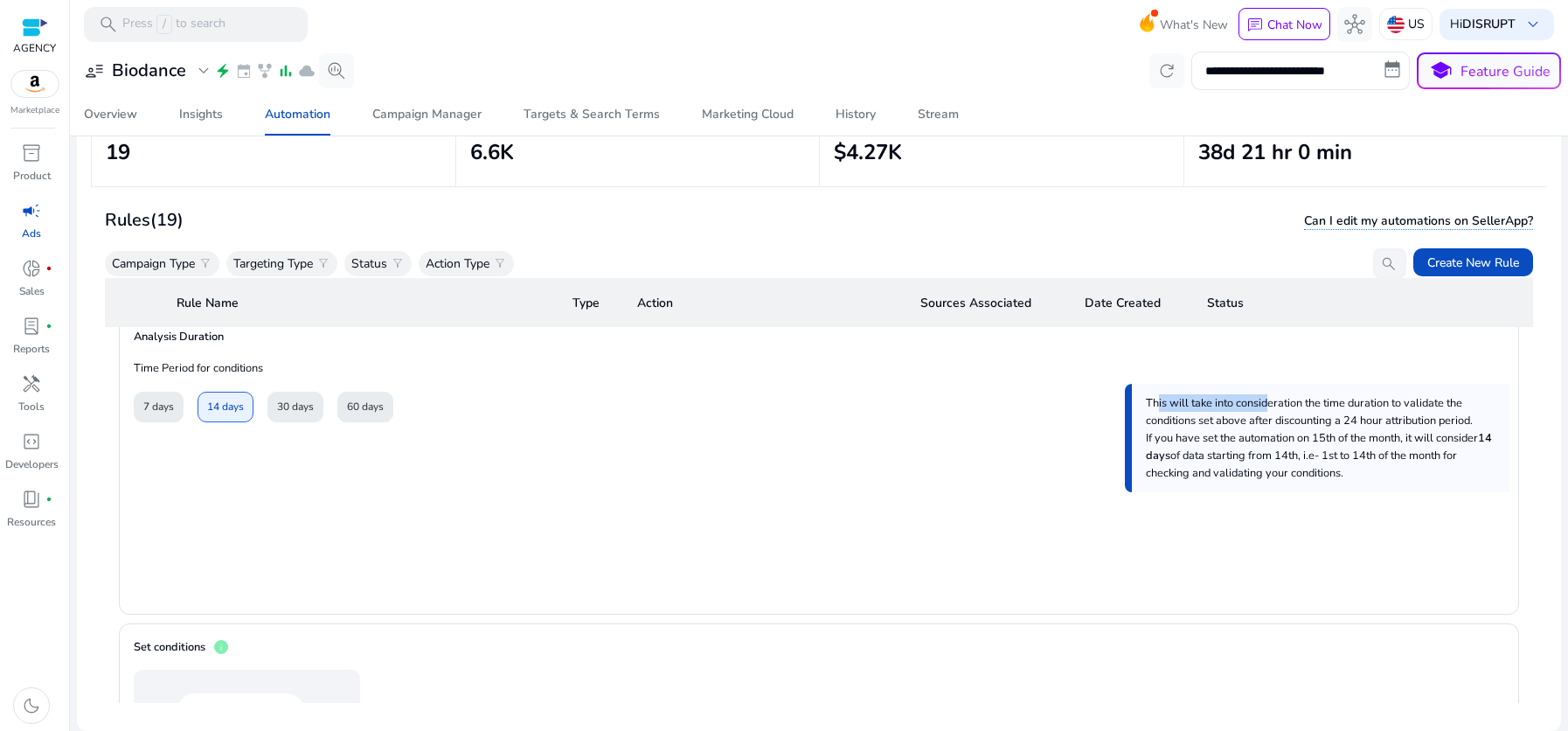 drag, startPoint x: 1140, startPoint y: 399, endPoint x: 1252, endPoint y: 409, distance: 112.44554 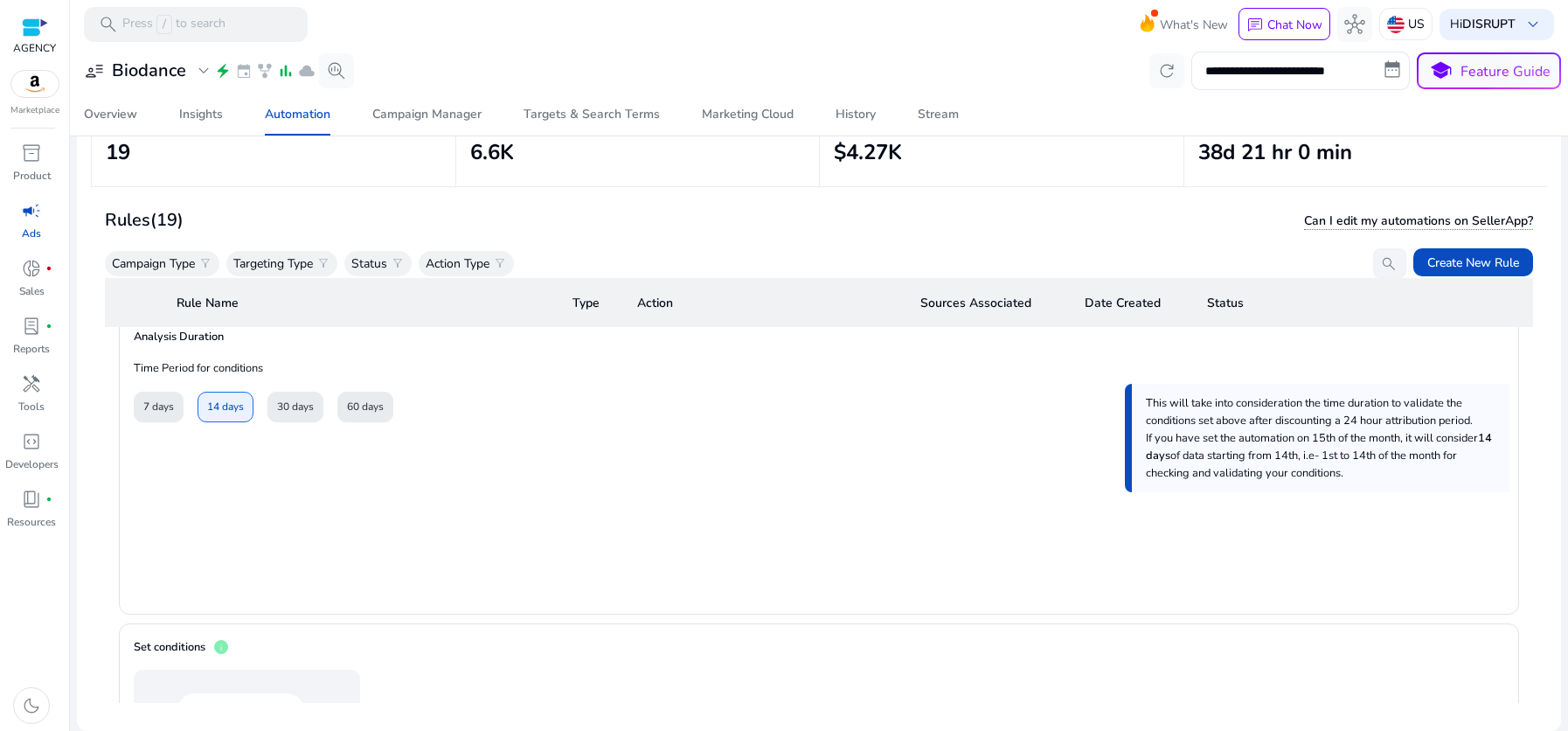 click on "If you have set the automation on [DATE] of the month, it will consider [DURATION] days of data starting from [DATE], i.e- [DATE] to [DATE] of the month for checking and validating your conditions." 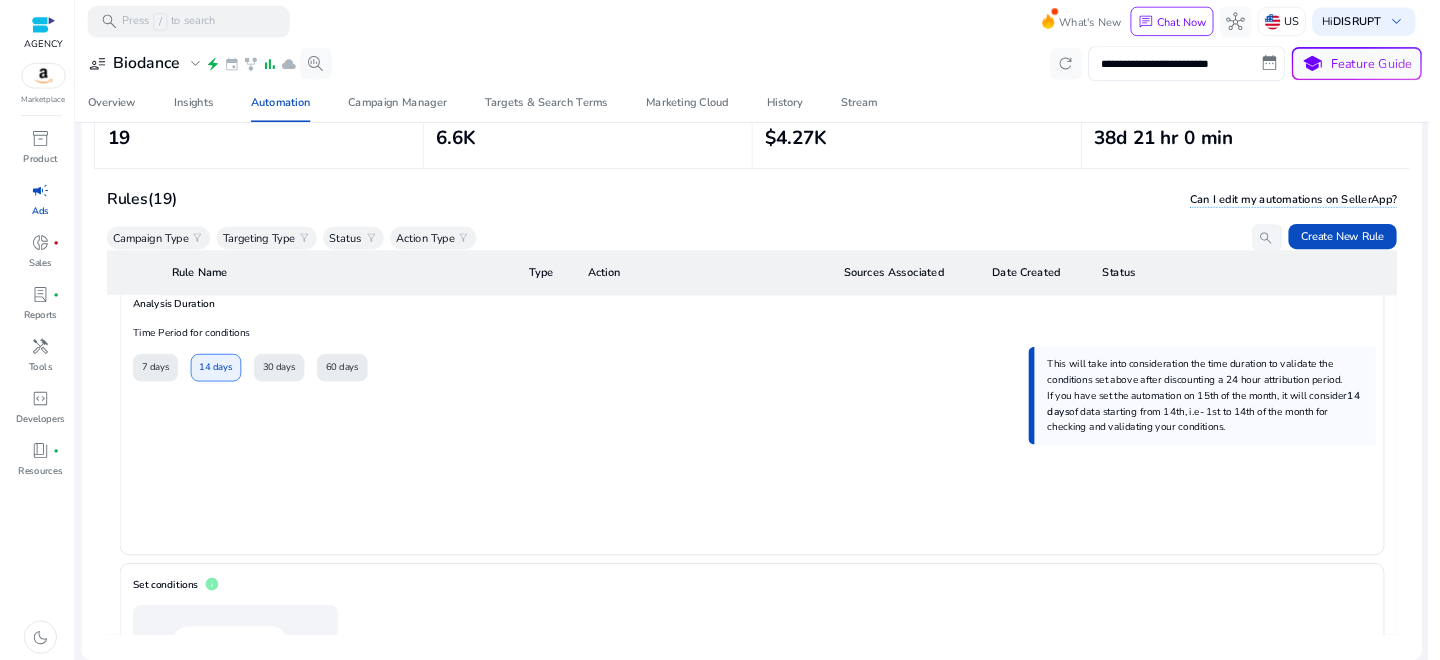 scroll, scrollTop: 1566, scrollLeft: 0, axis: vertical 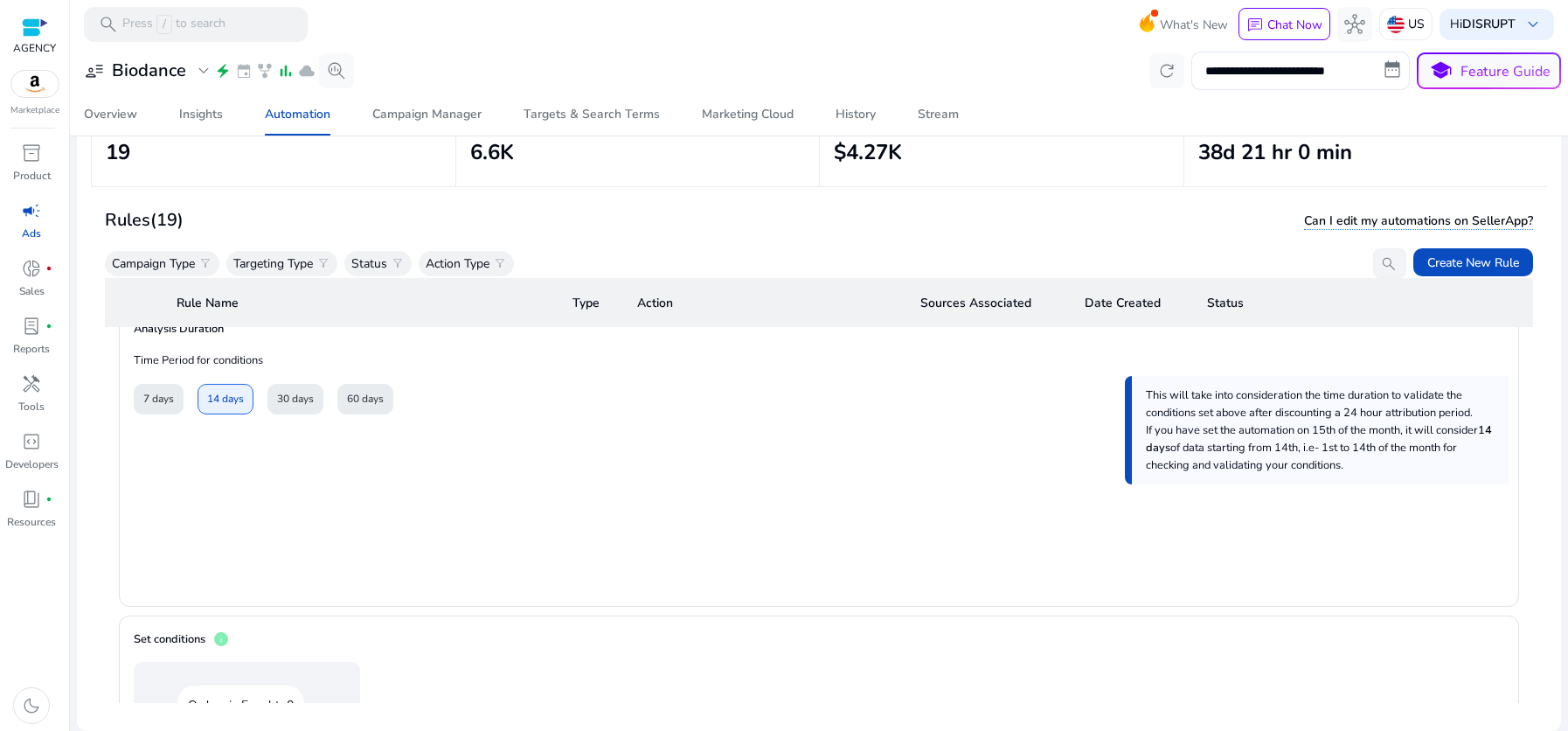 click on "If you have set the automation on [DATE] of the month, it will consider [DURATION] days of data starting from [DATE], i.e- [DATE] to [DATE] of the month for checking and validating your conditions." 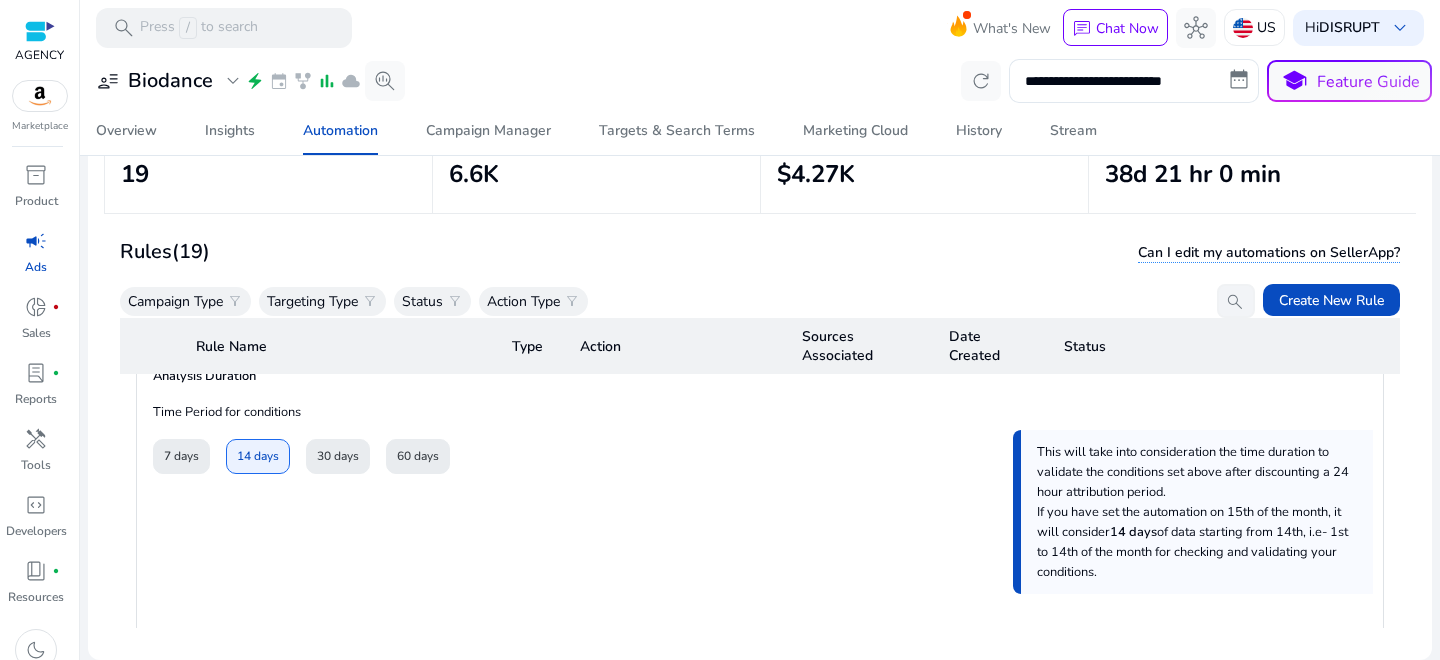 scroll, scrollTop: 144, scrollLeft: 0, axis: vertical 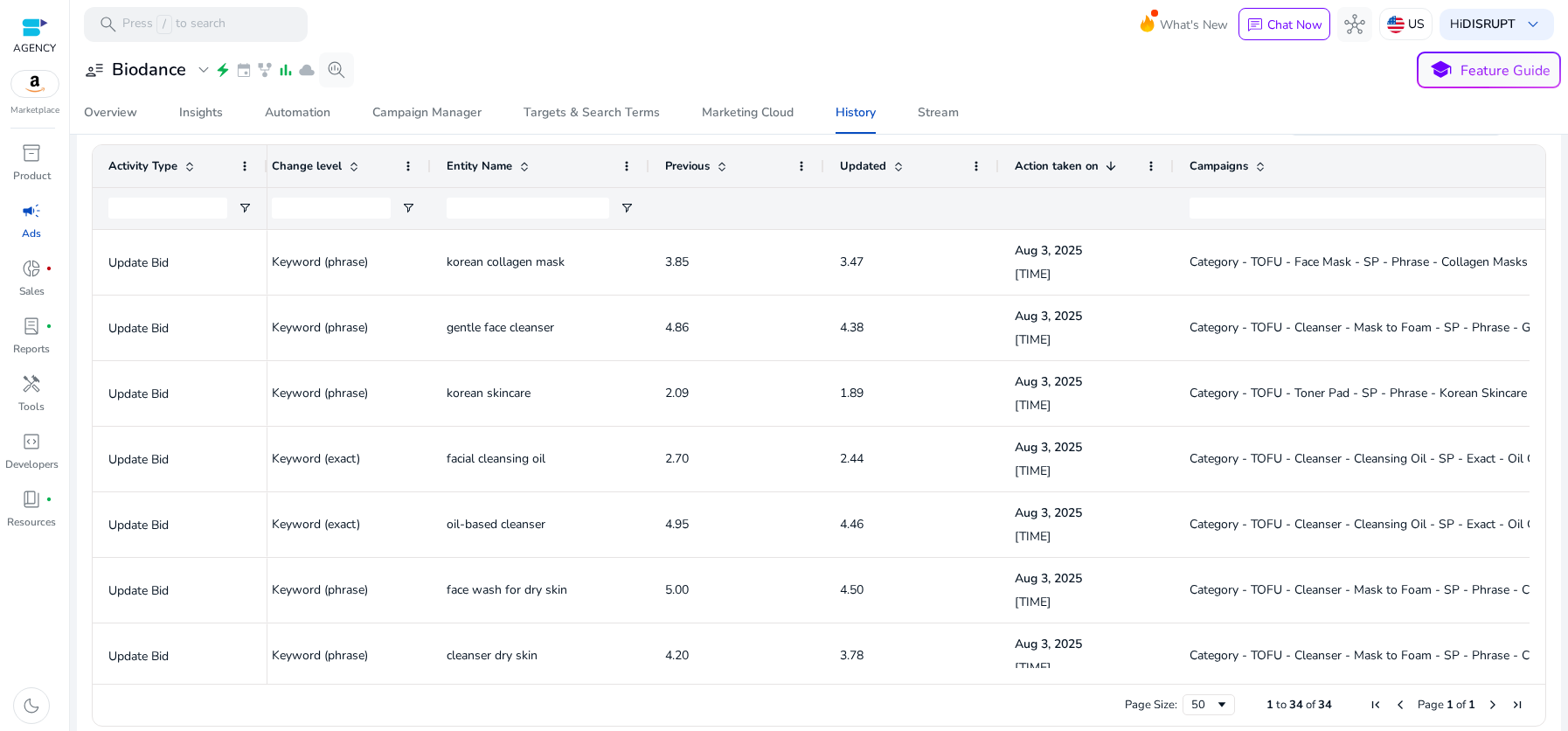 drag, startPoint x: 1345, startPoint y: 168, endPoint x: 1588, endPoint y: 185, distance: 243.5939 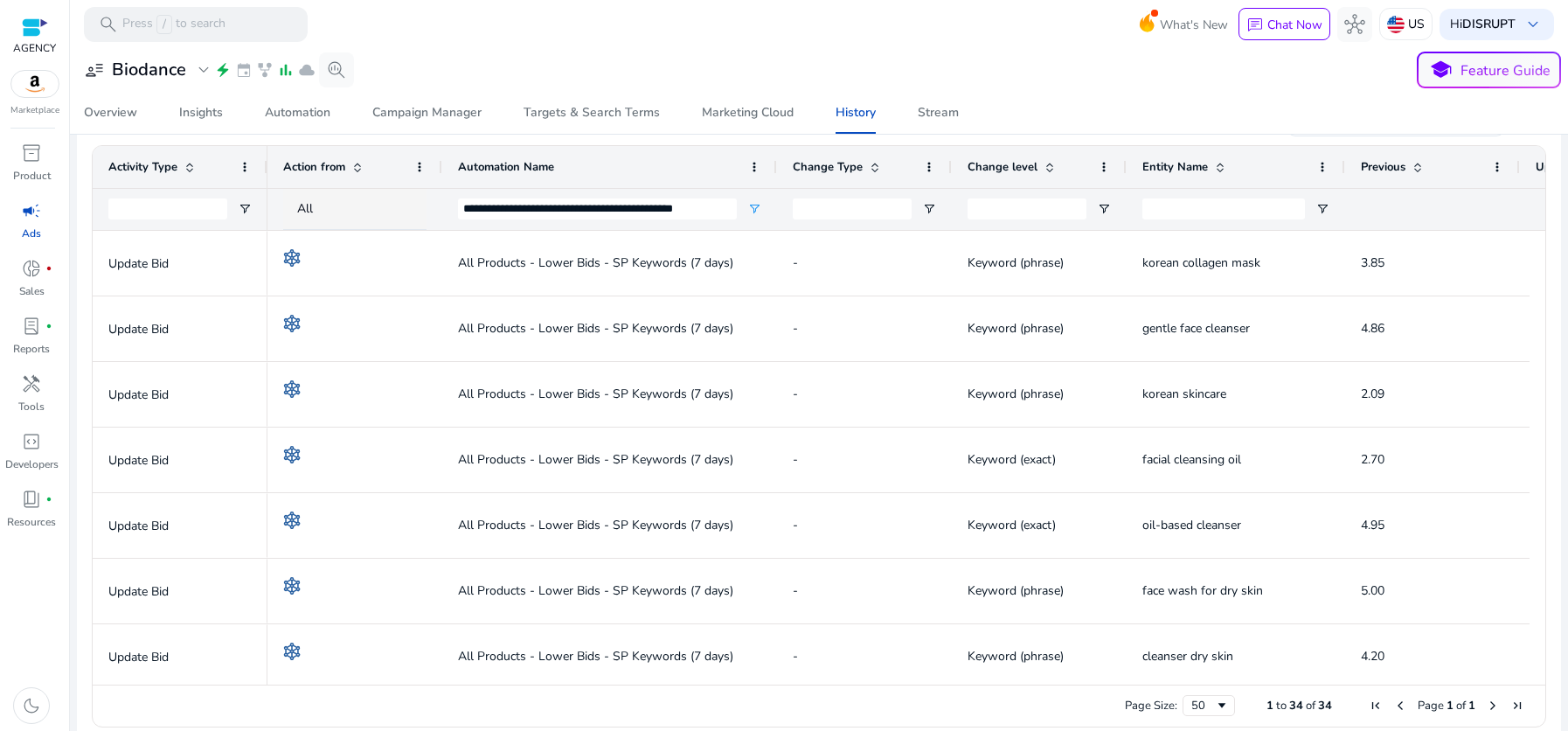 drag, startPoint x: 614, startPoint y: 164, endPoint x: 776, endPoint y: 180, distance: 162.78821 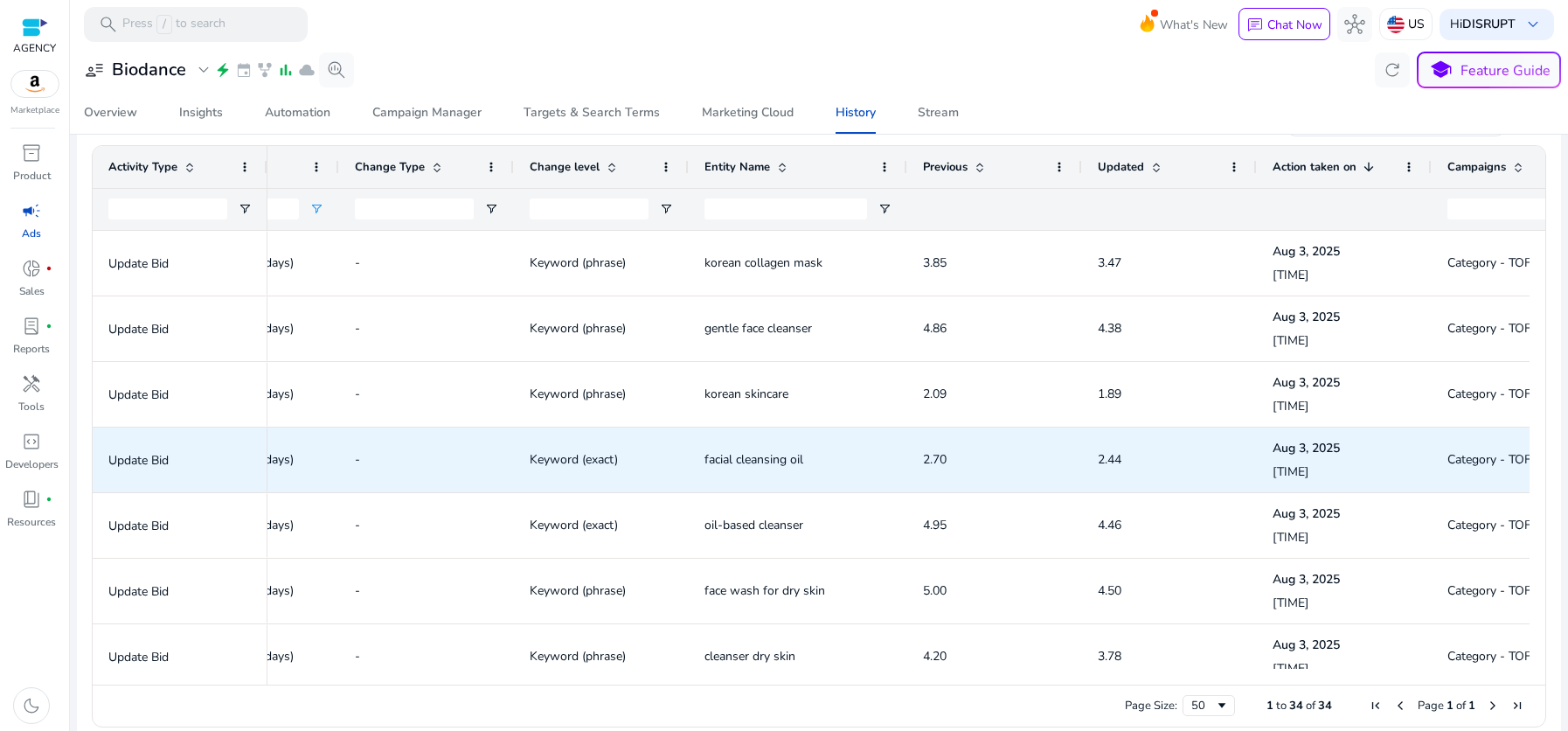 scroll, scrollTop: 0, scrollLeft: 509, axis: horizontal 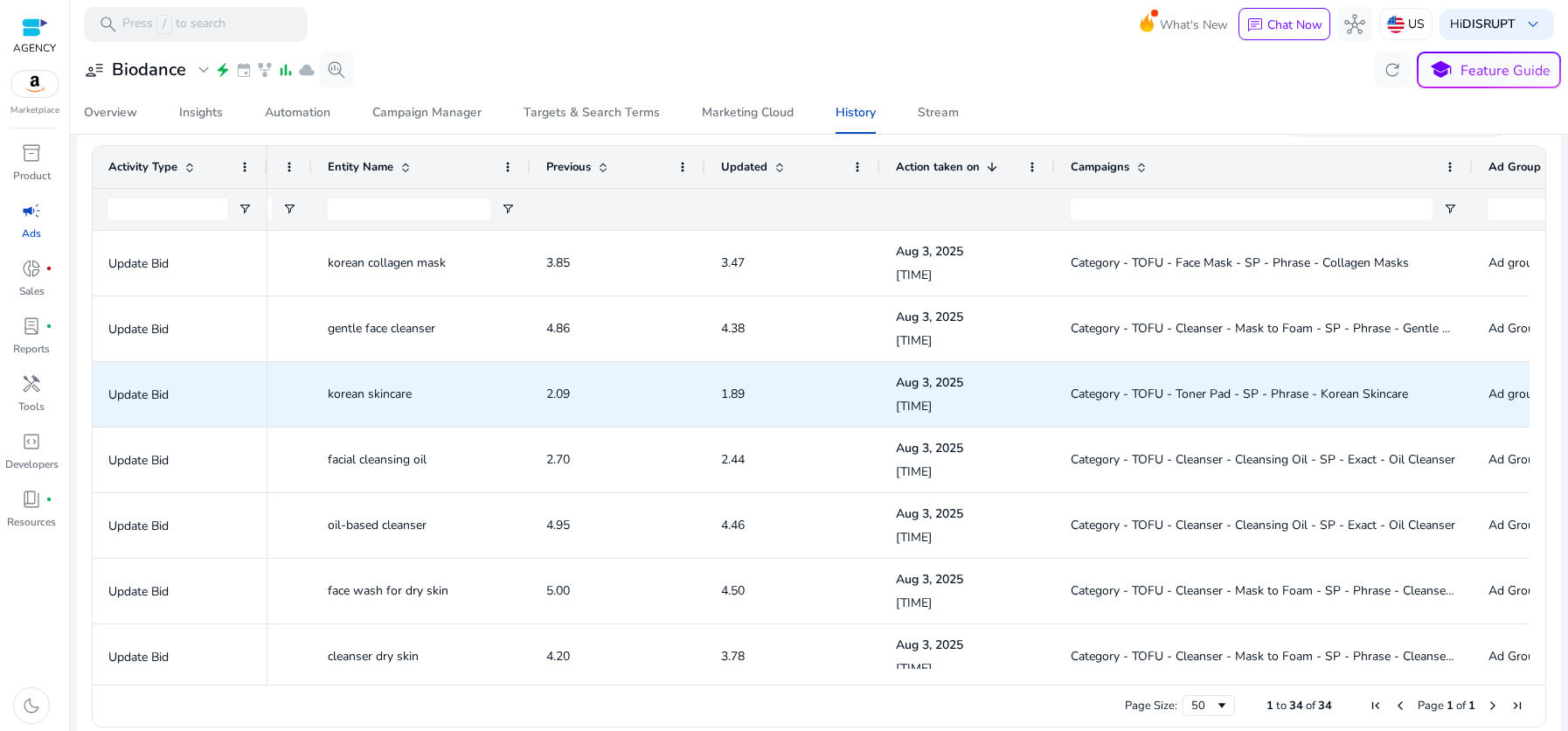 click on "Category - TOFU - Toner Pad - SP - Phrase - Korean Skincare" 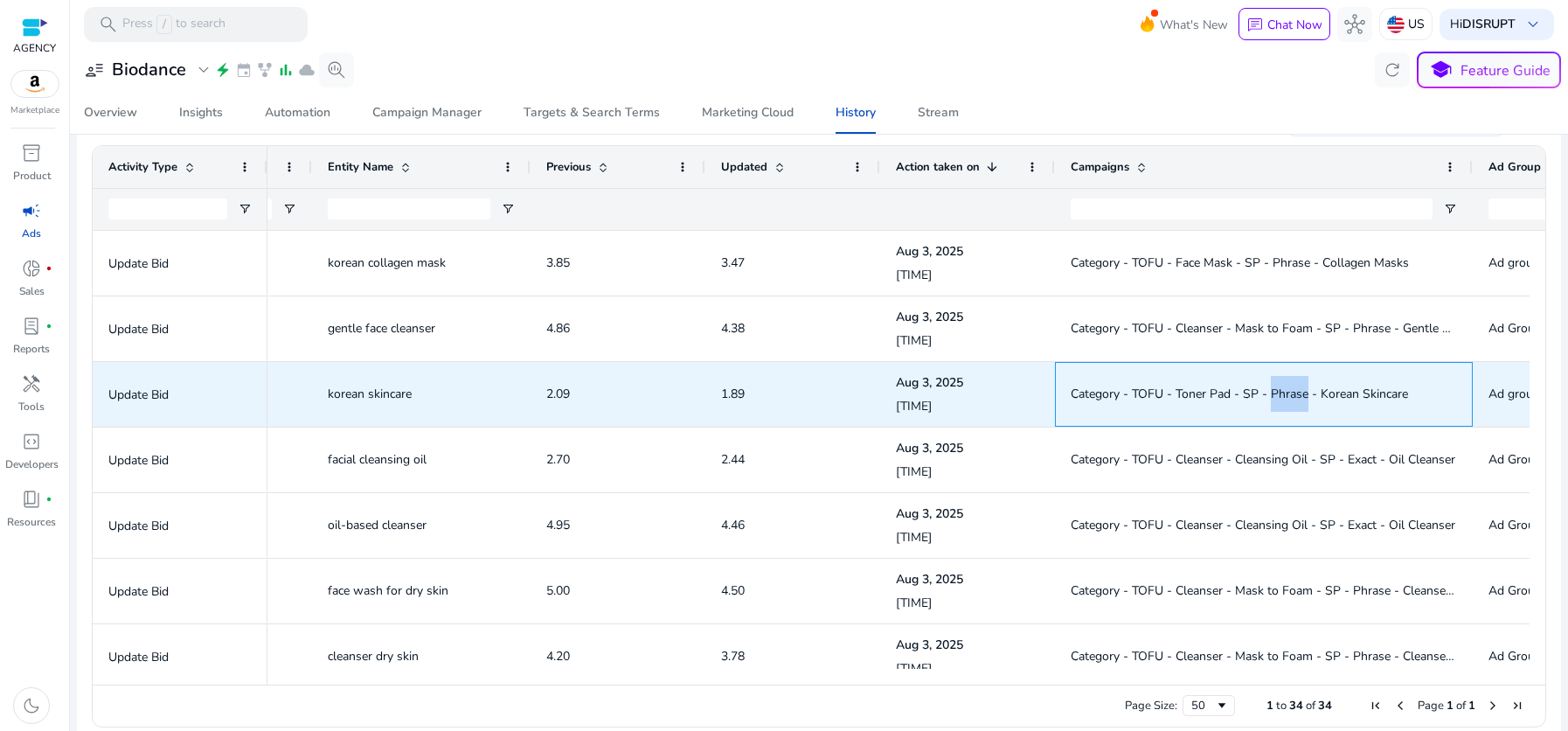 click on "Category - TOFU - Toner Pad - SP - Phrase - Korean Skincare" 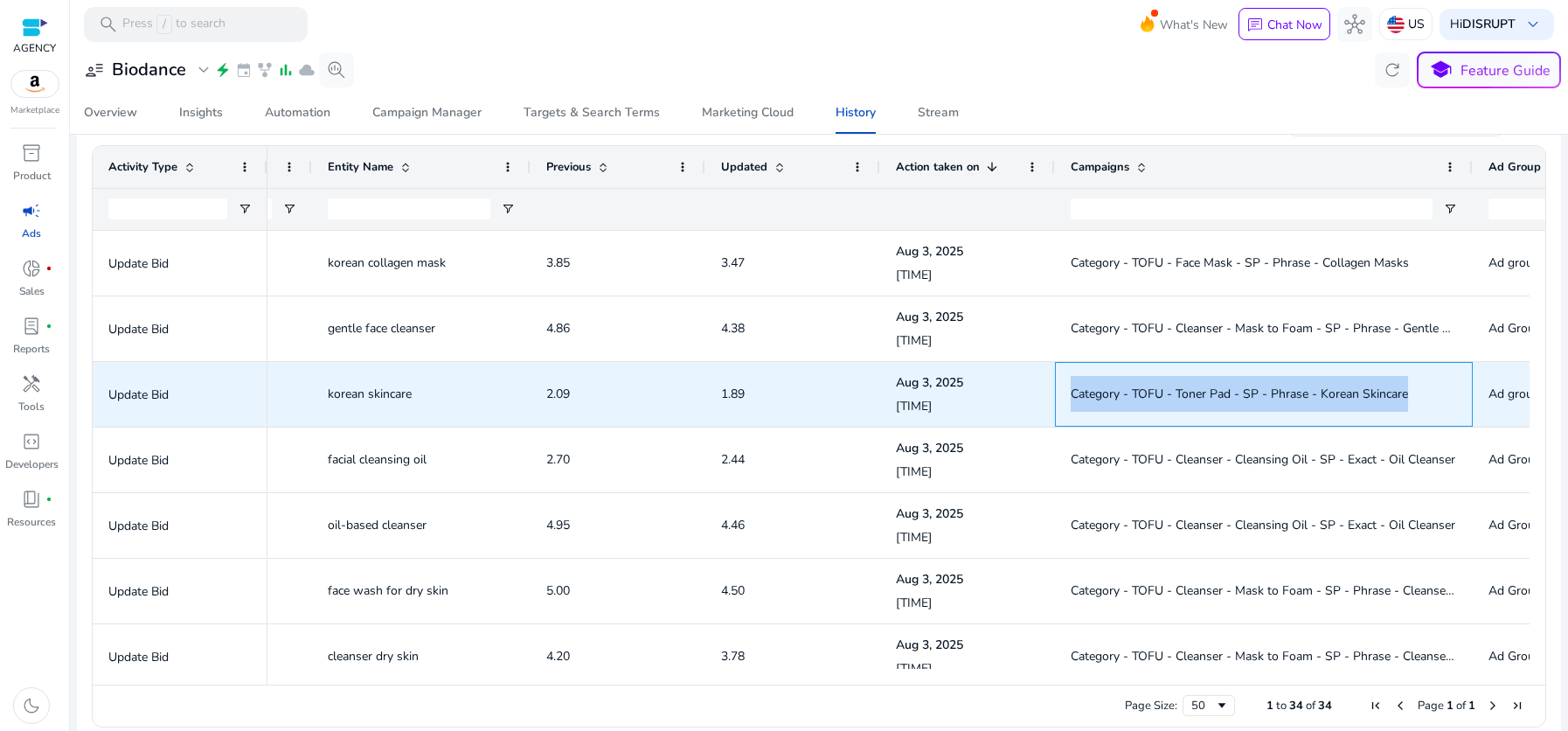 click on "Category - TOFU - Toner Pad - SP - Phrase - Korean Skincare" 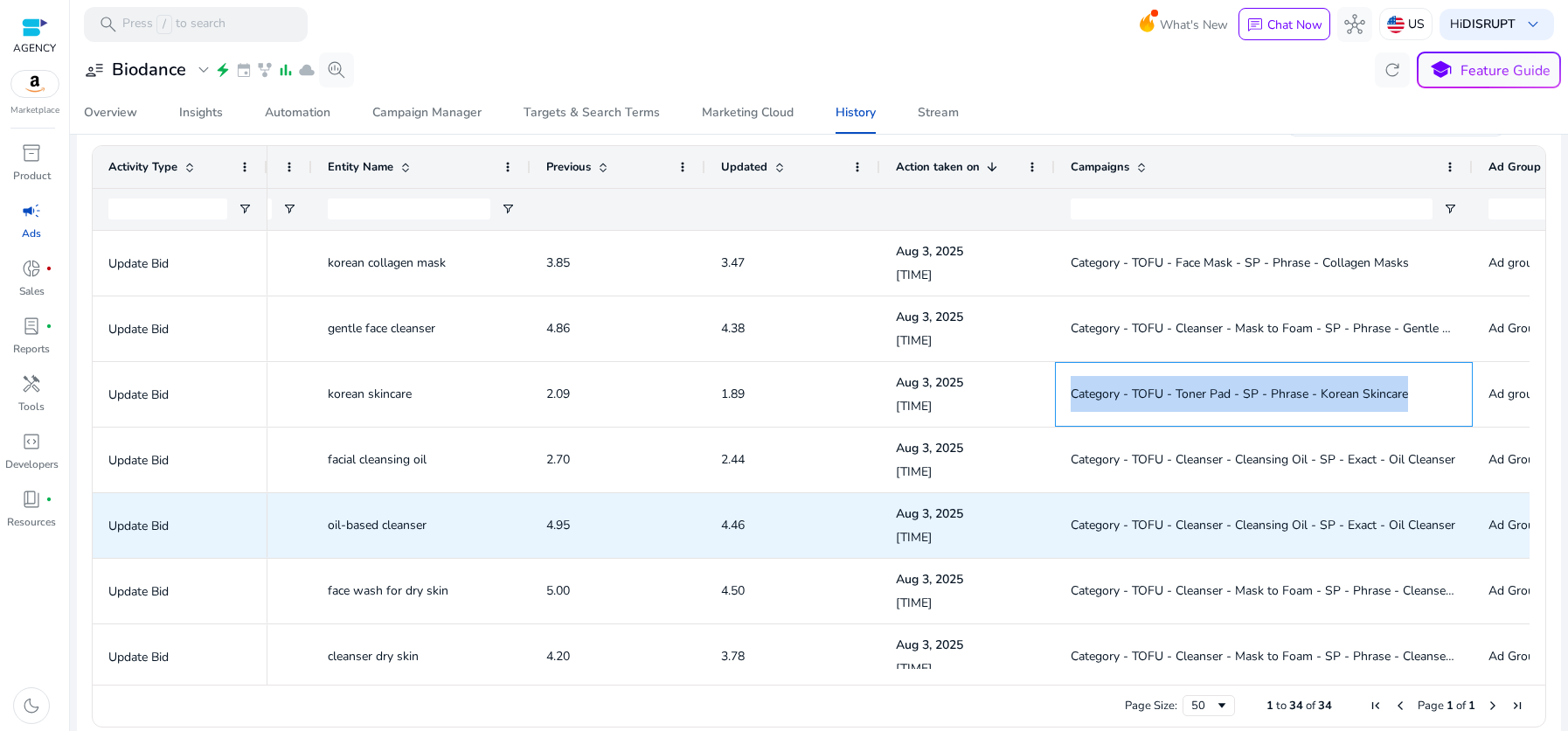 scroll, scrollTop: 115, scrollLeft: 0, axis: vertical 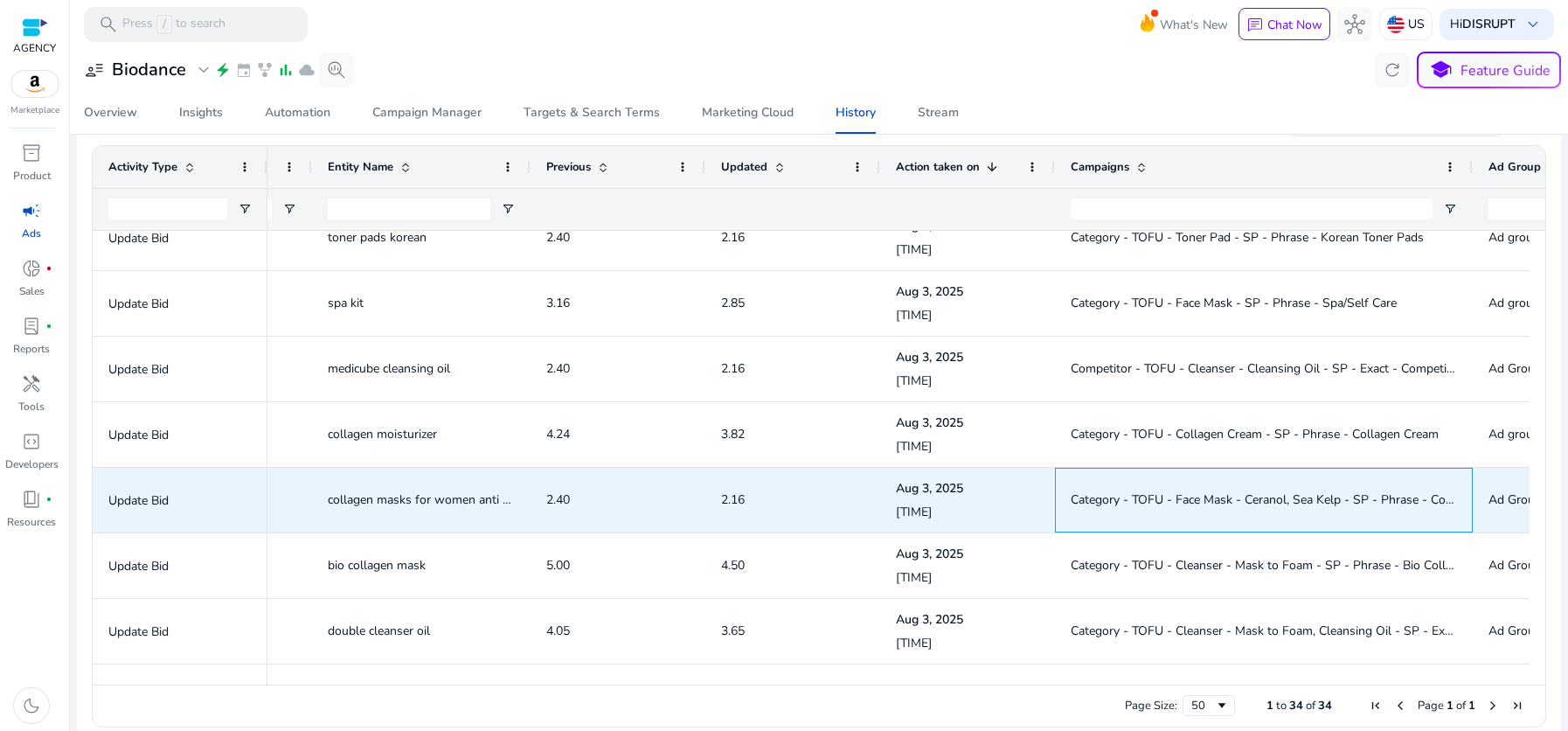 click on "Category - TOFU - Face Mask - Ceranol, Sea Kelp - SP - Phrase - Collagen Masks" 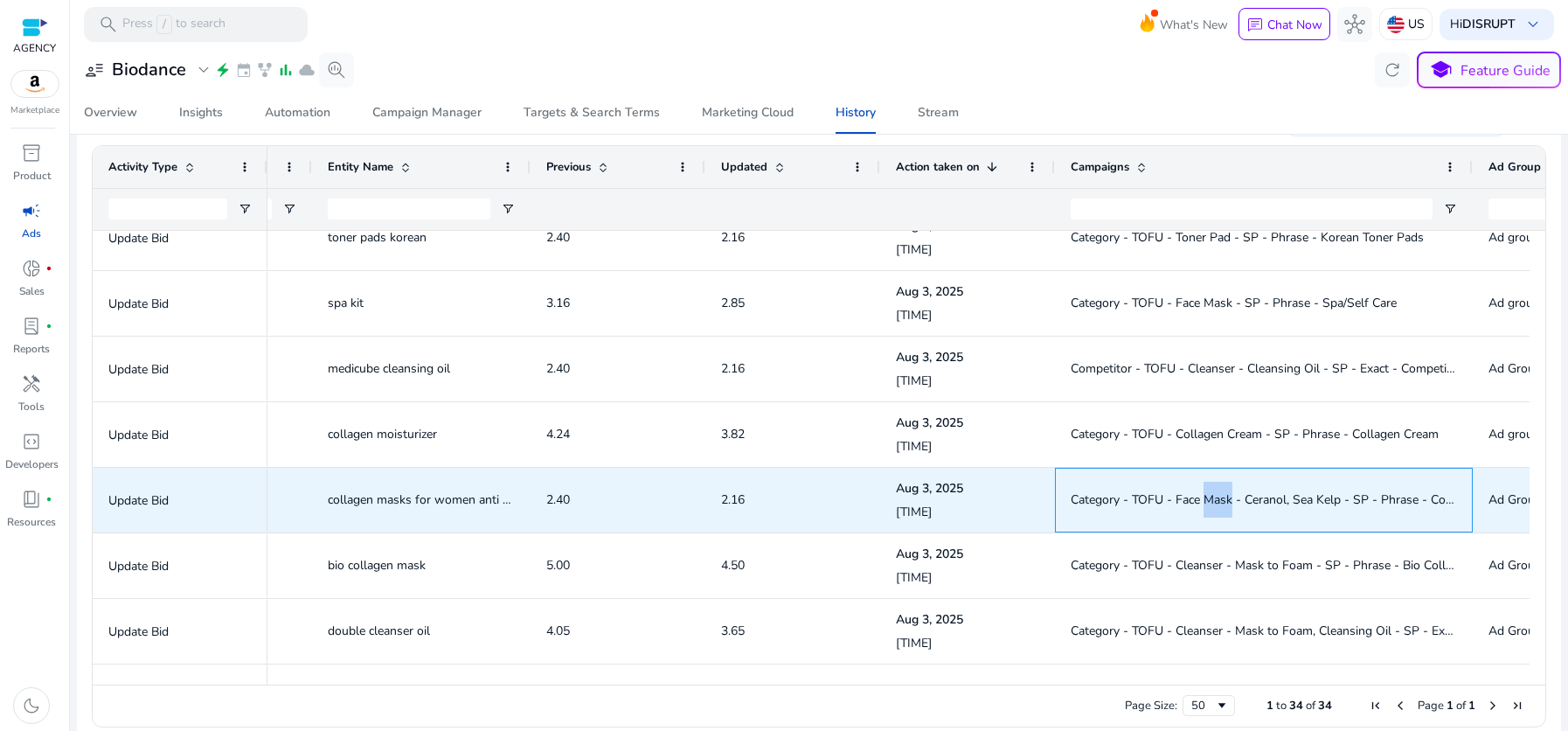click on "Category - TOFU - Face Mask - Ceranol, Sea Kelp - SP - Phrase - Collagen Masks" 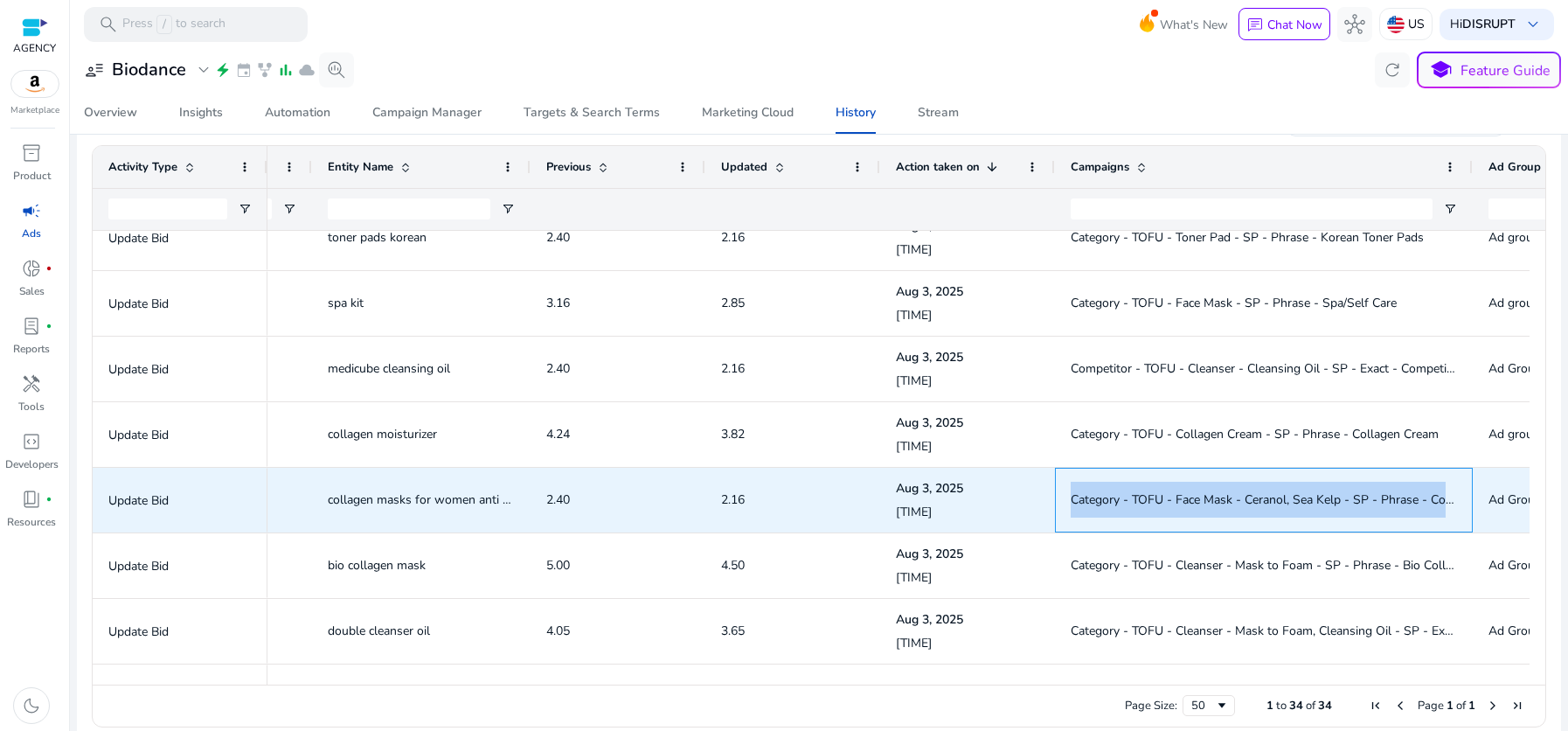 click on "Category - TOFU - Face Mask - Ceranol, Sea Kelp - SP - Phrase - Collagen Masks" 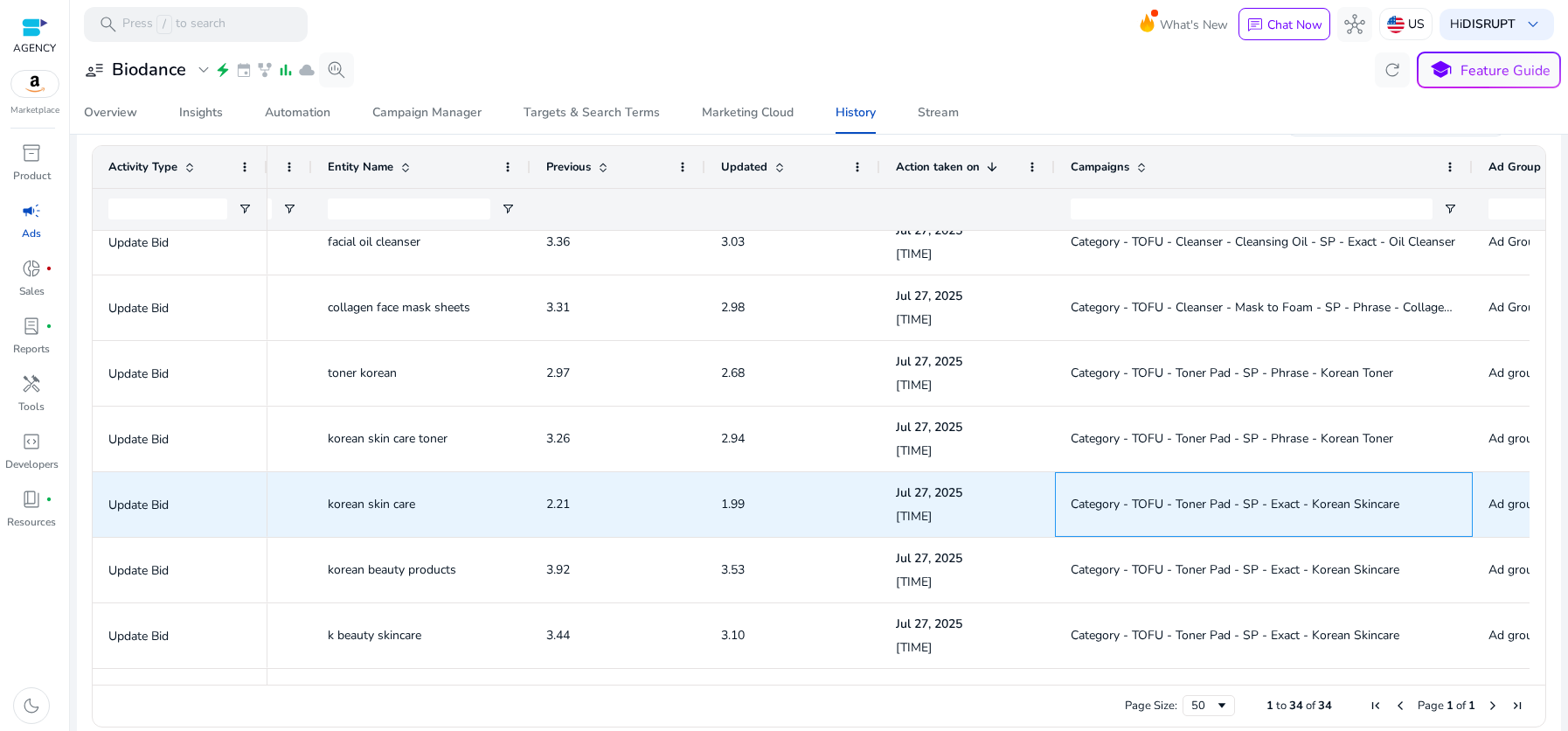 click on "Category - TOFU - Toner Pad - SP - Exact - Korean Skincare" 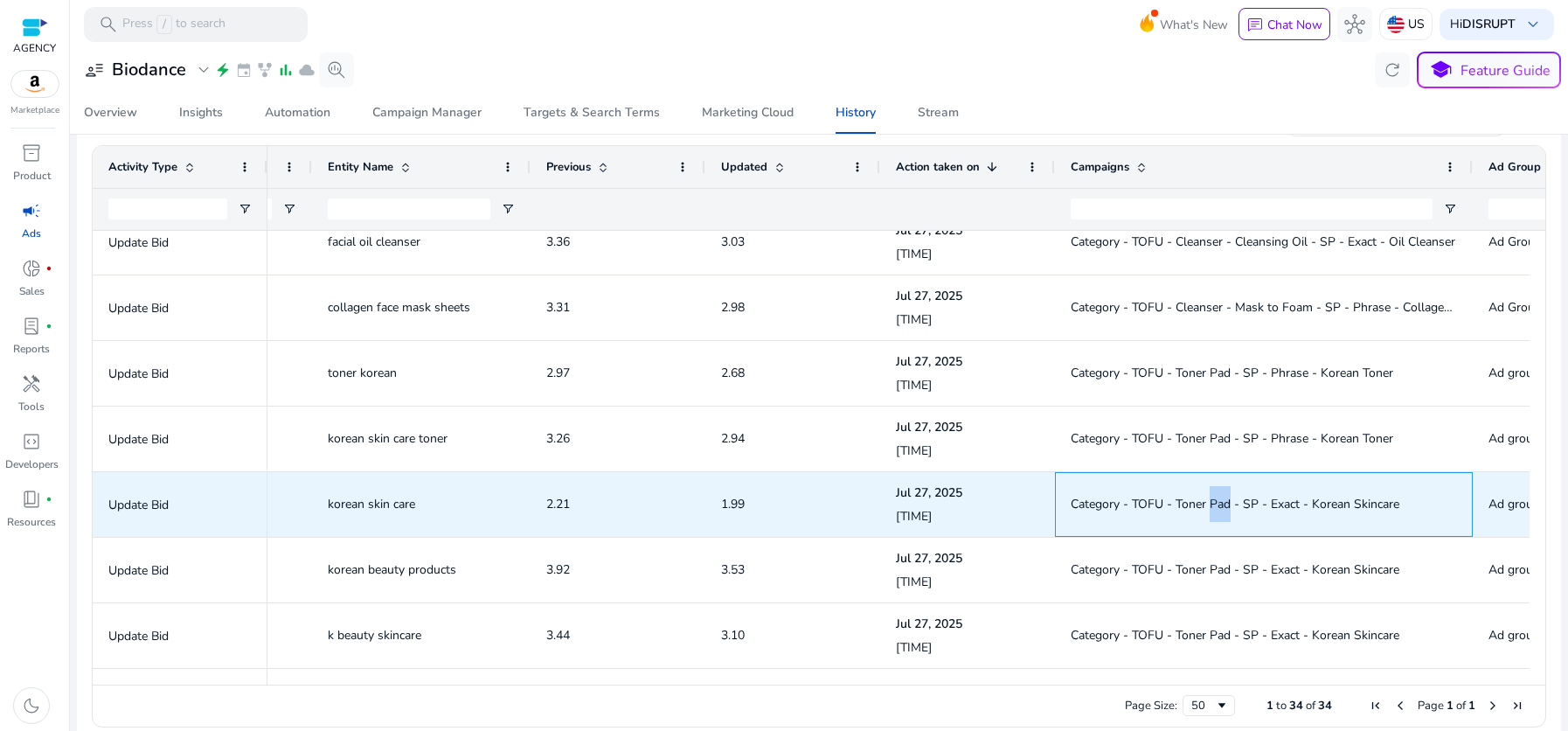 click on "Category - TOFU - Toner Pad - SP - Exact - Korean Skincare" 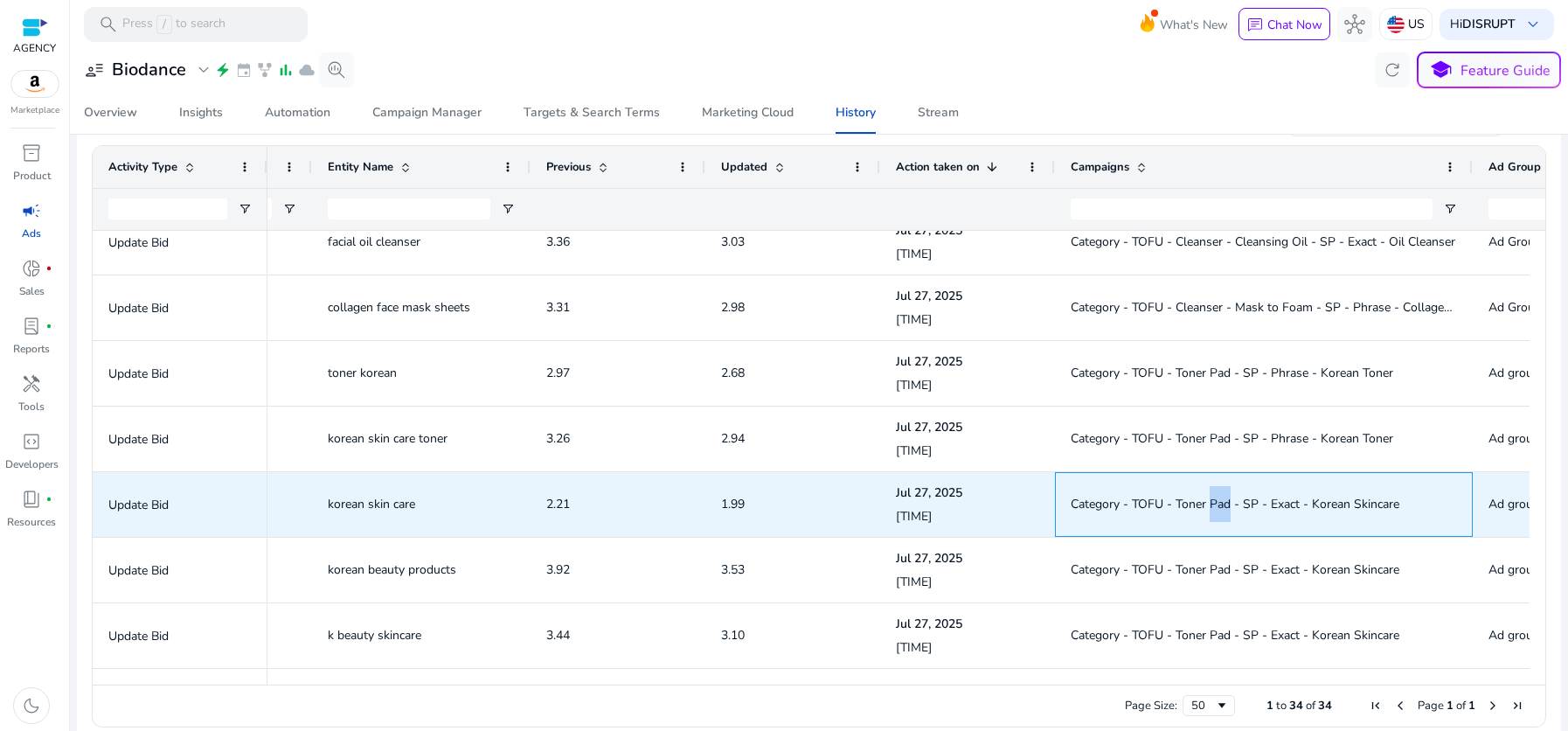 click on "Category - TOFU - Toner Pad - SP - Exact - Korean Skincare" 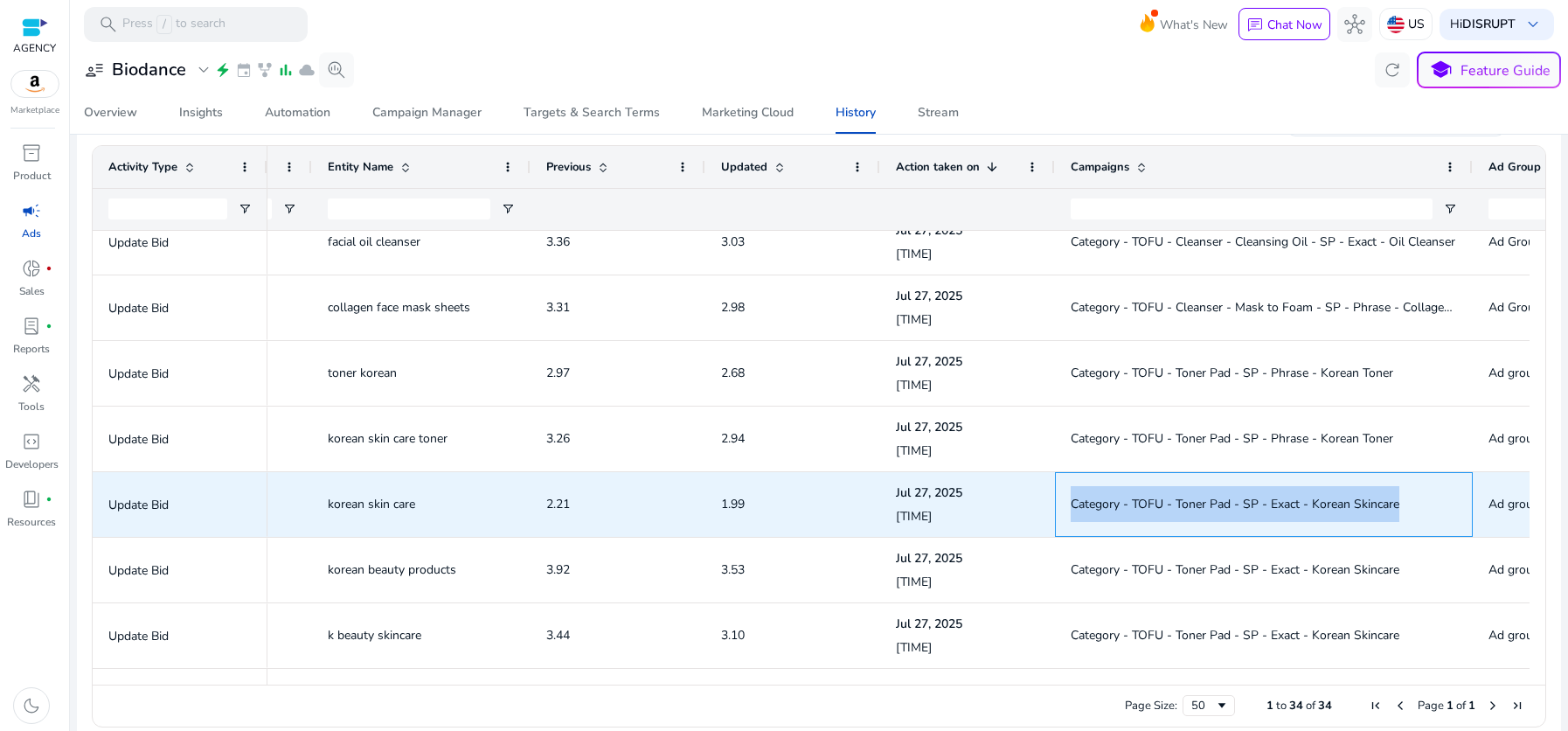 click on "Category - TOFU - Toner Pad - SP - Exact - Korean Skincare" 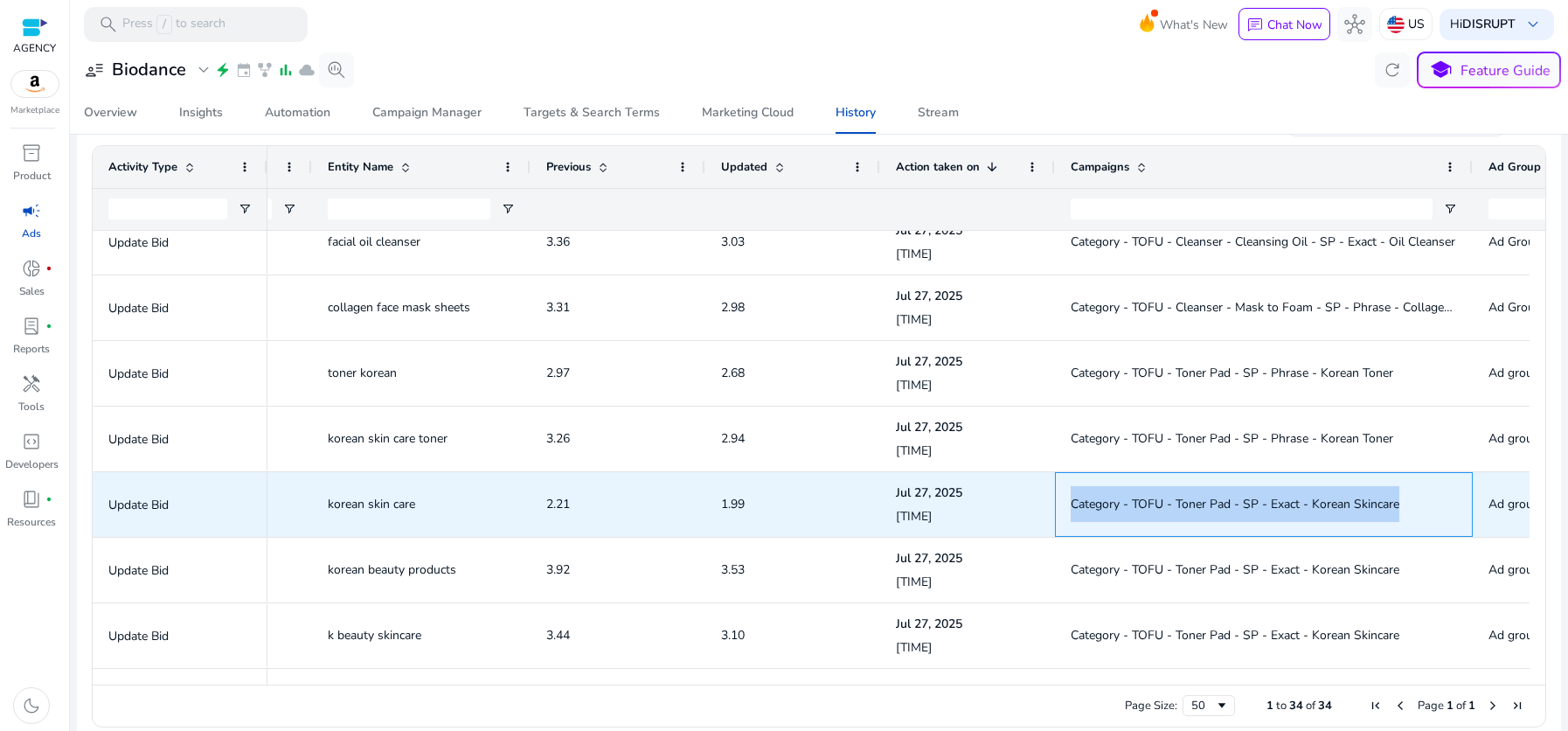 click on "Category - TOFU - Toner Pad - SP - Exact - Korean Skincare" 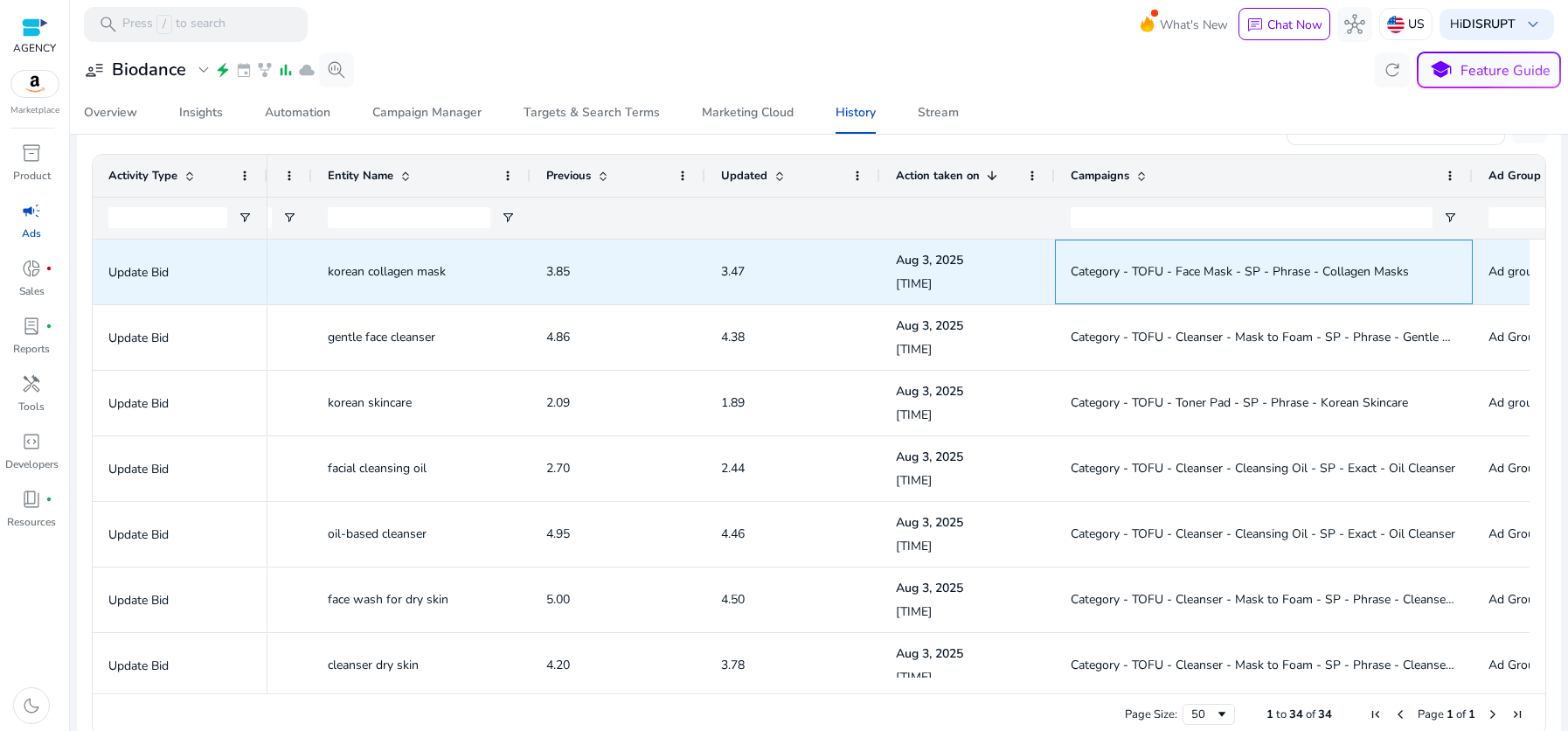click on "Category - TOFU - Face Mask - SP - Phrase - Collagen Masks" 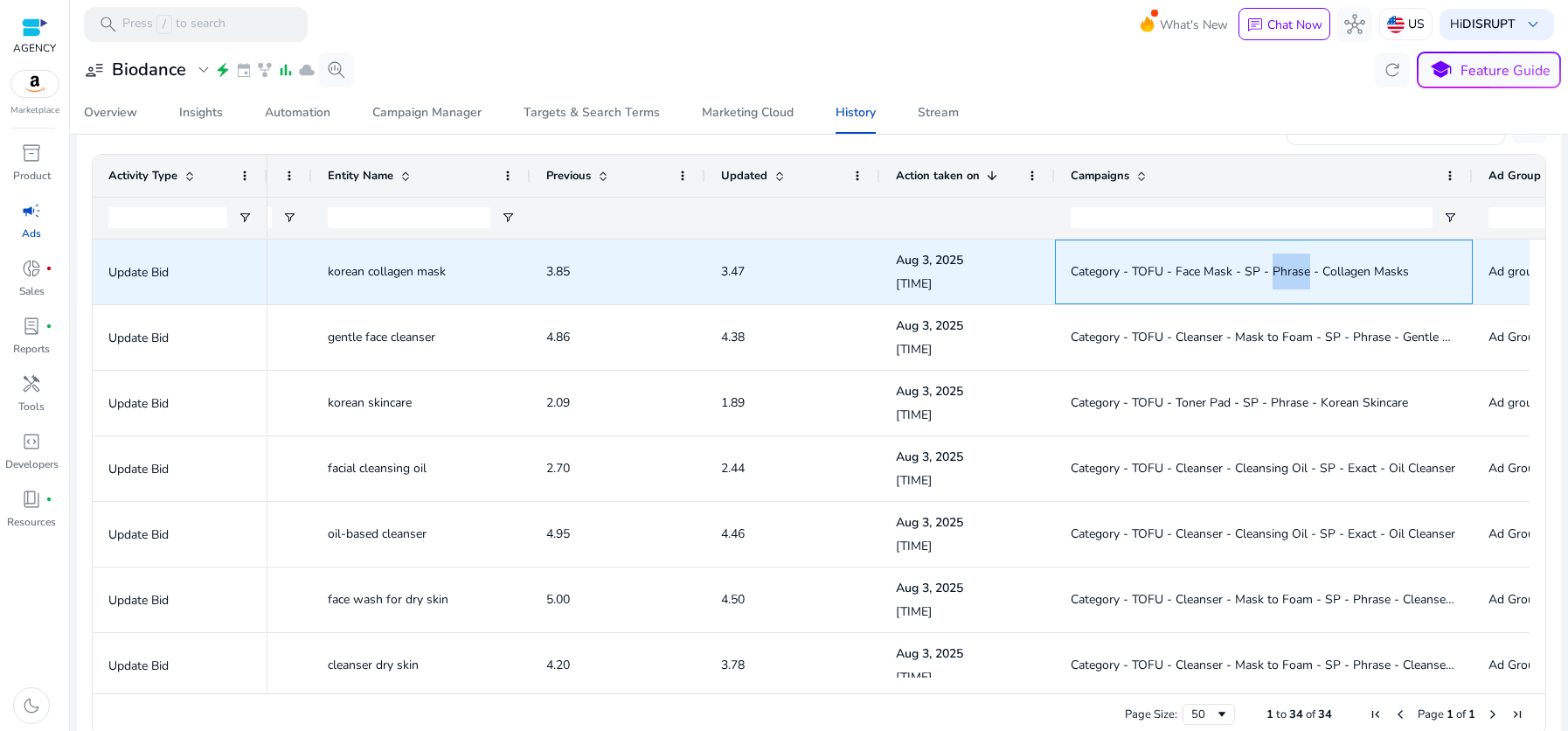click on "Category - TOFU - Face Mask - SP - Phrase - Collagen Masks" 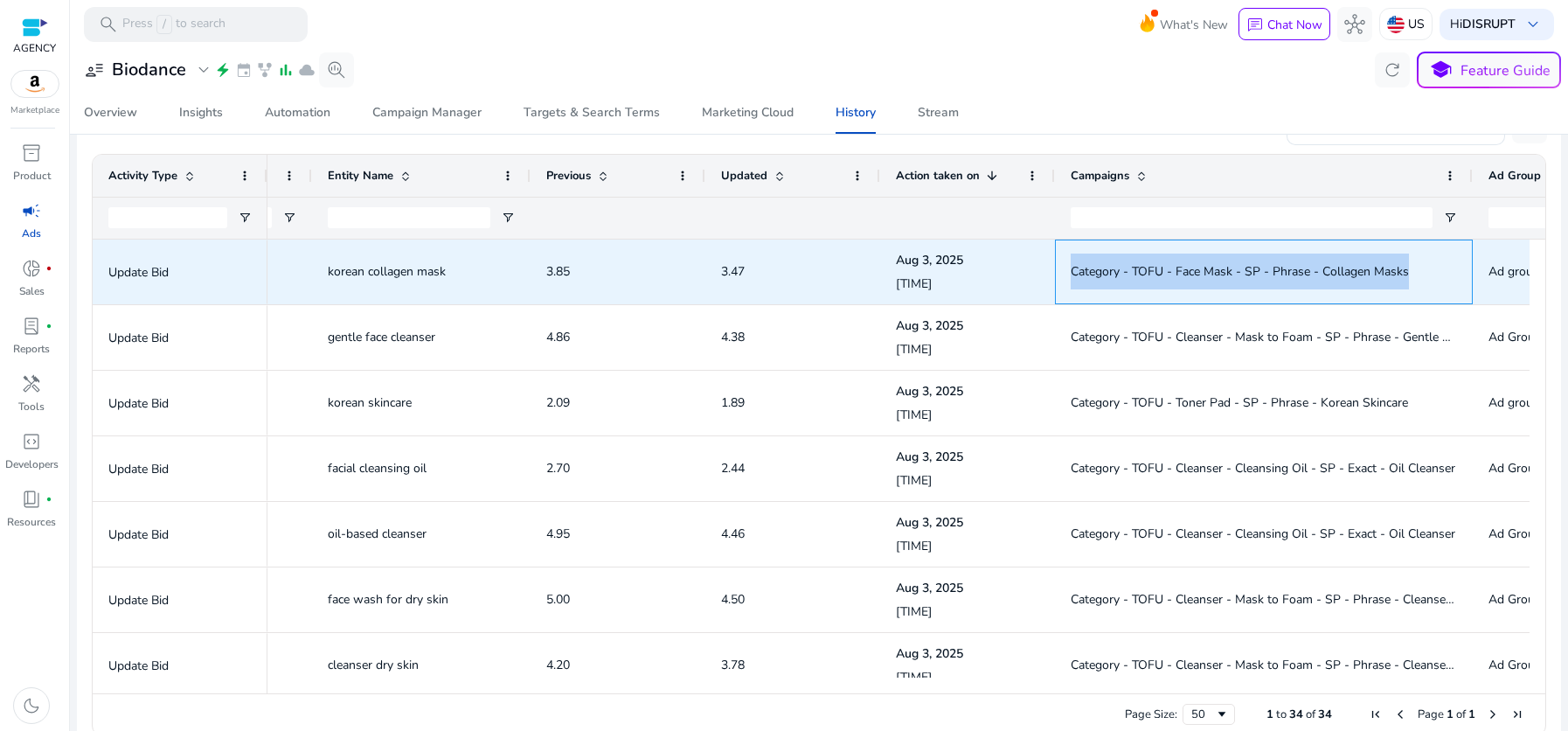 click on "Category - TOFU - Face Mask - SP - Phrase - Collagen Masks" 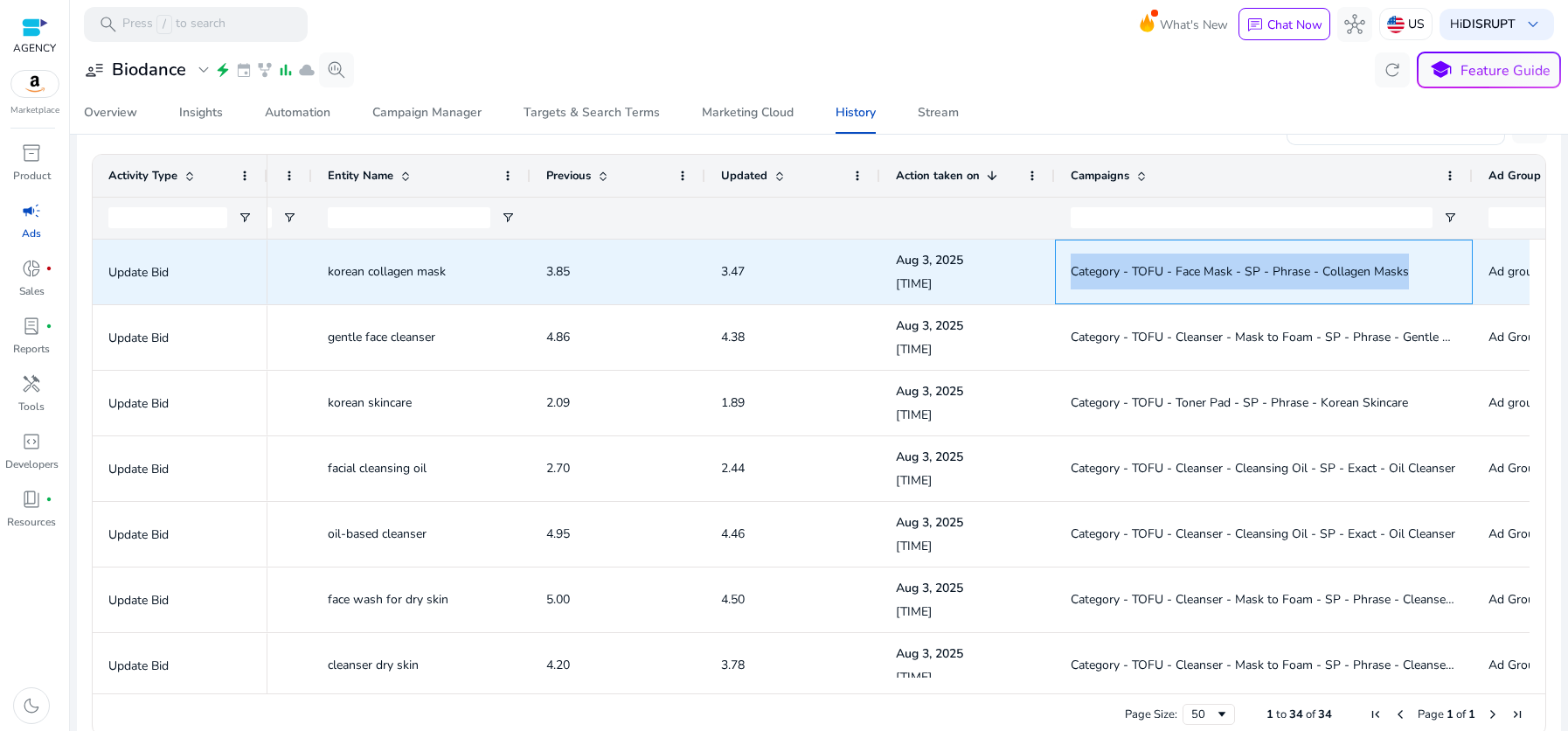 copy on "Category - TOFU - Face Mask - SP - Phrase - Collagen Masks" 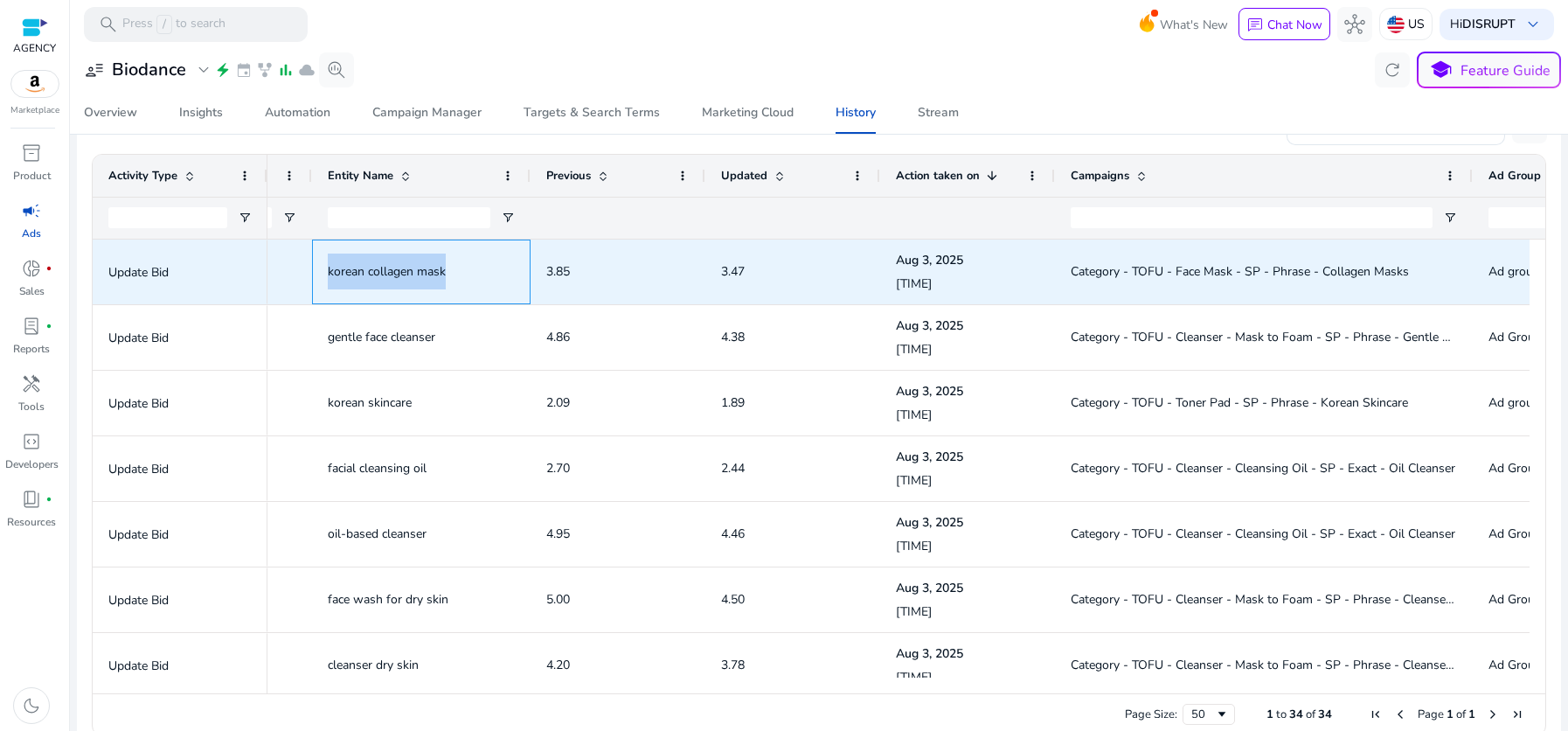 drag, startPoint x: 323, startPoint y: 275, endPoint x: 453, endPoint y: 282, distance: 130.18833 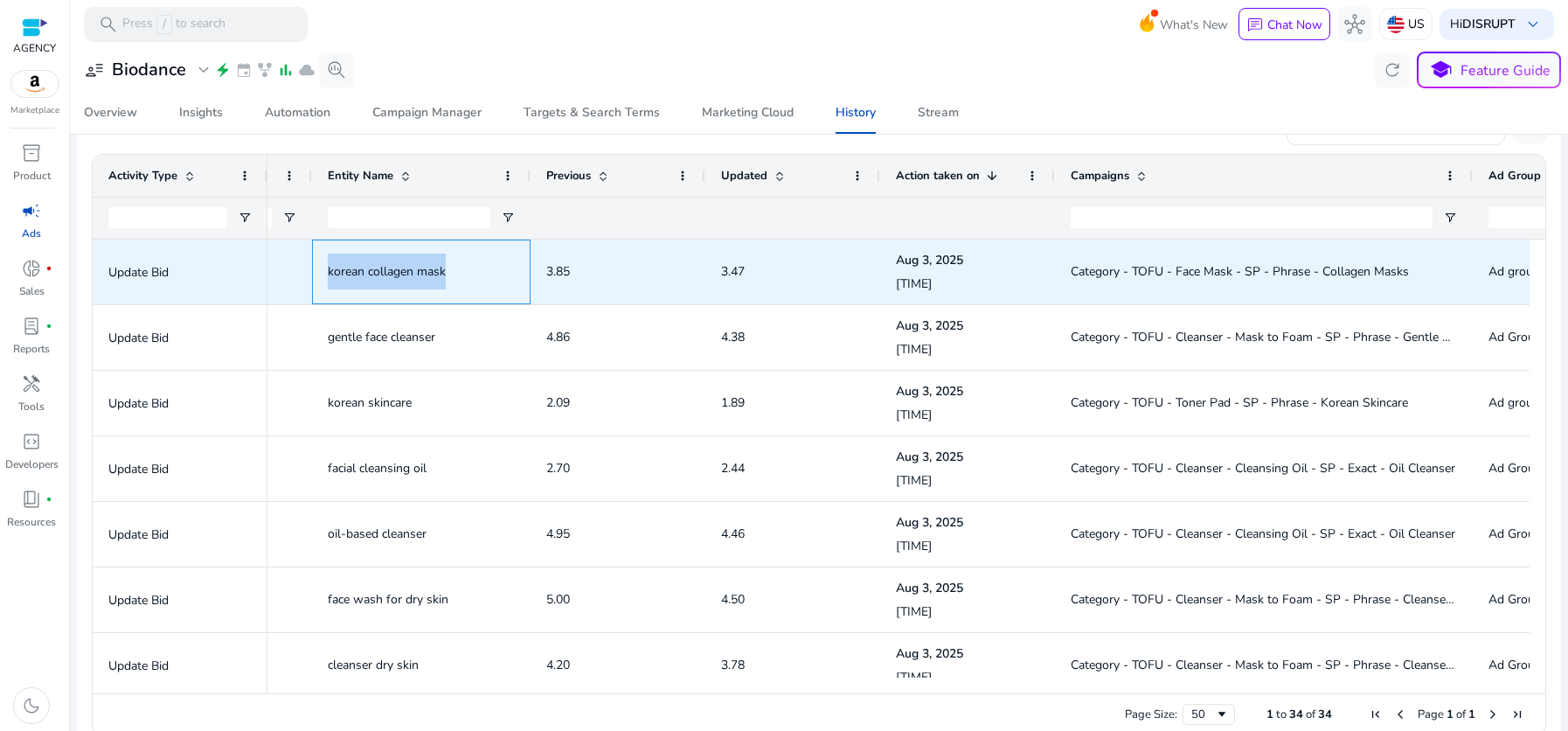 copy on "korean collagen mask" 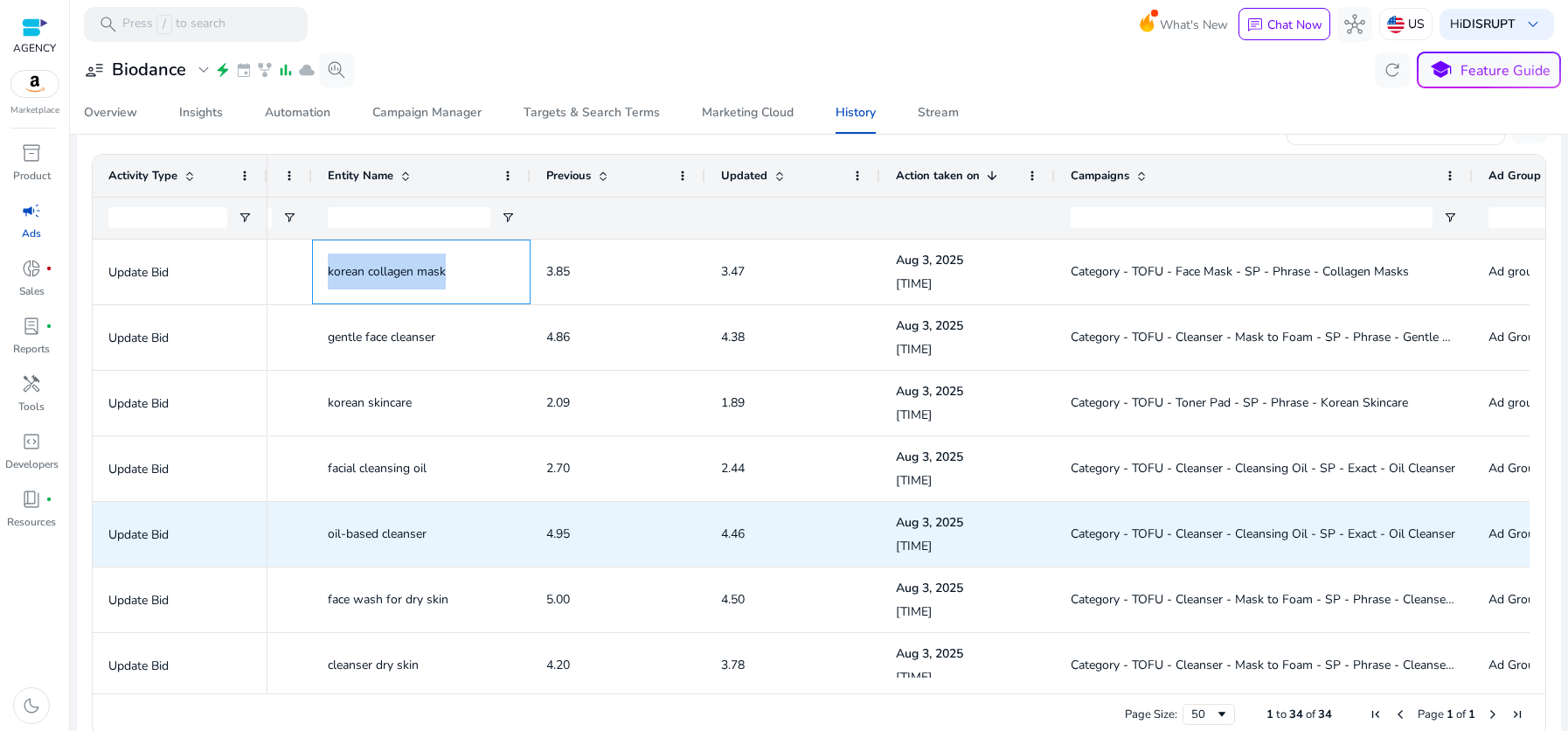 scroll, scrollTop: 15, scrollLeft: 0, axis: vertical 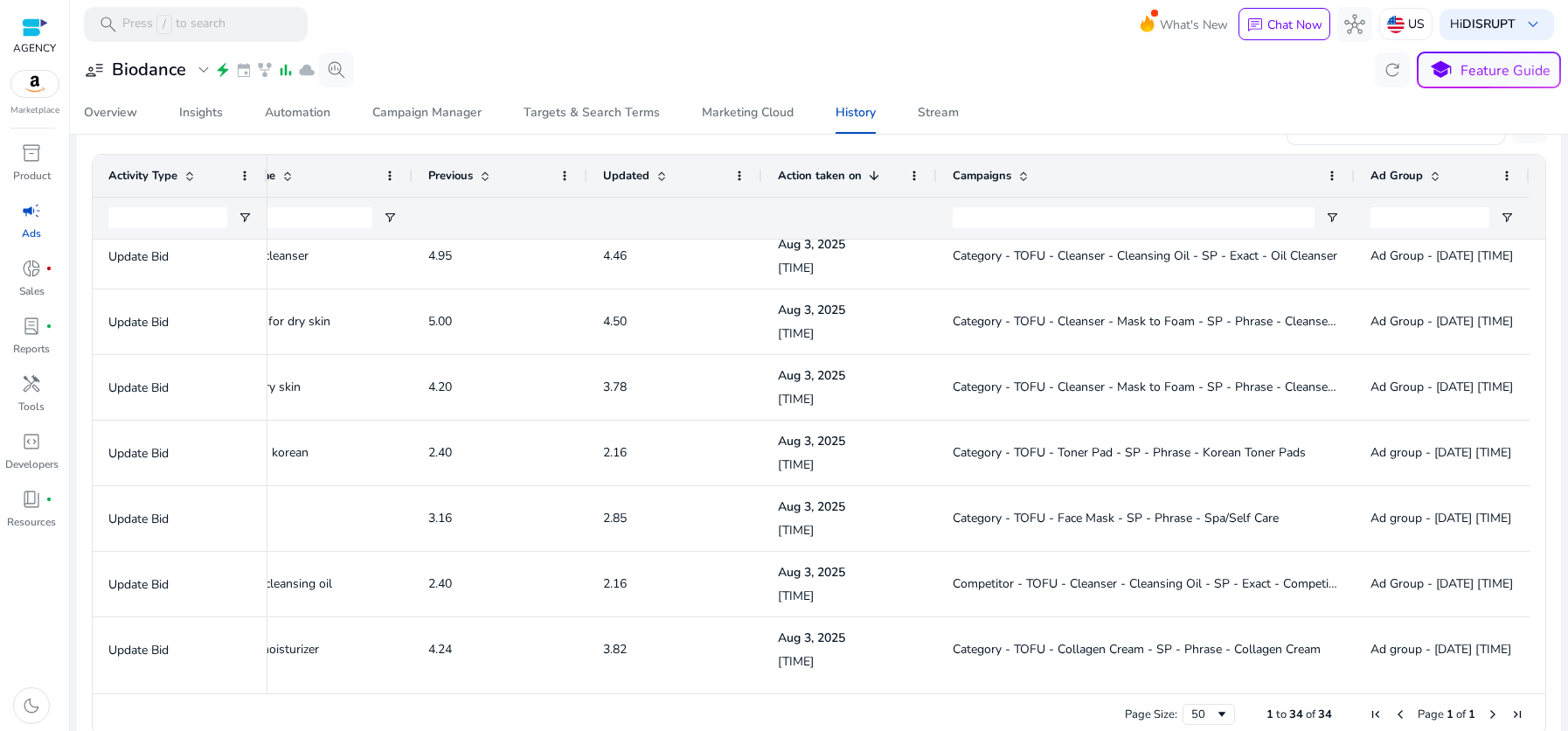 drag, startPoint x: 1345, startPoint y: 178, endPoint x: 1513, endPoint y: 209, distance: 170.83618 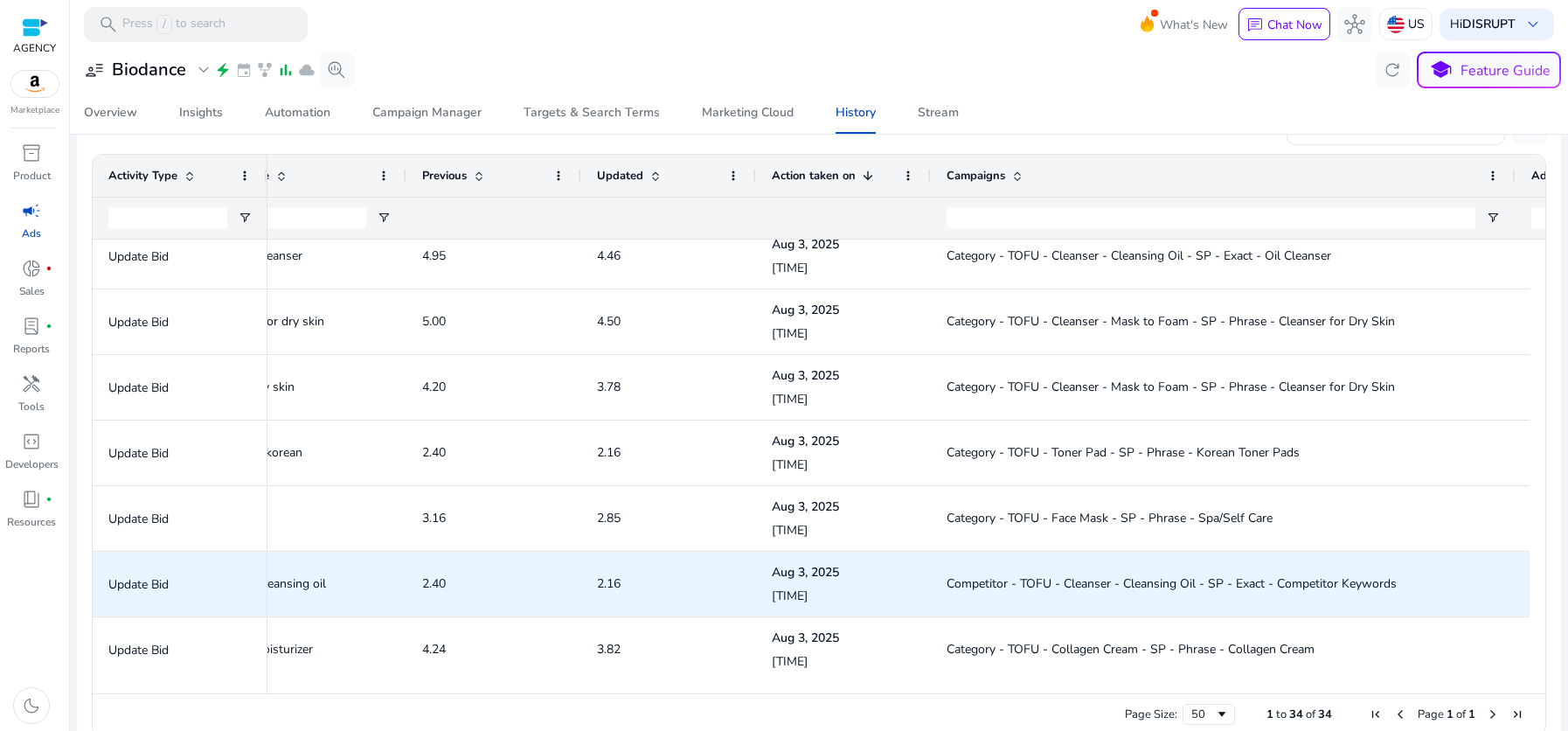 scroll, scrollTop: 395, scrollLeft: 0, axis: vertical 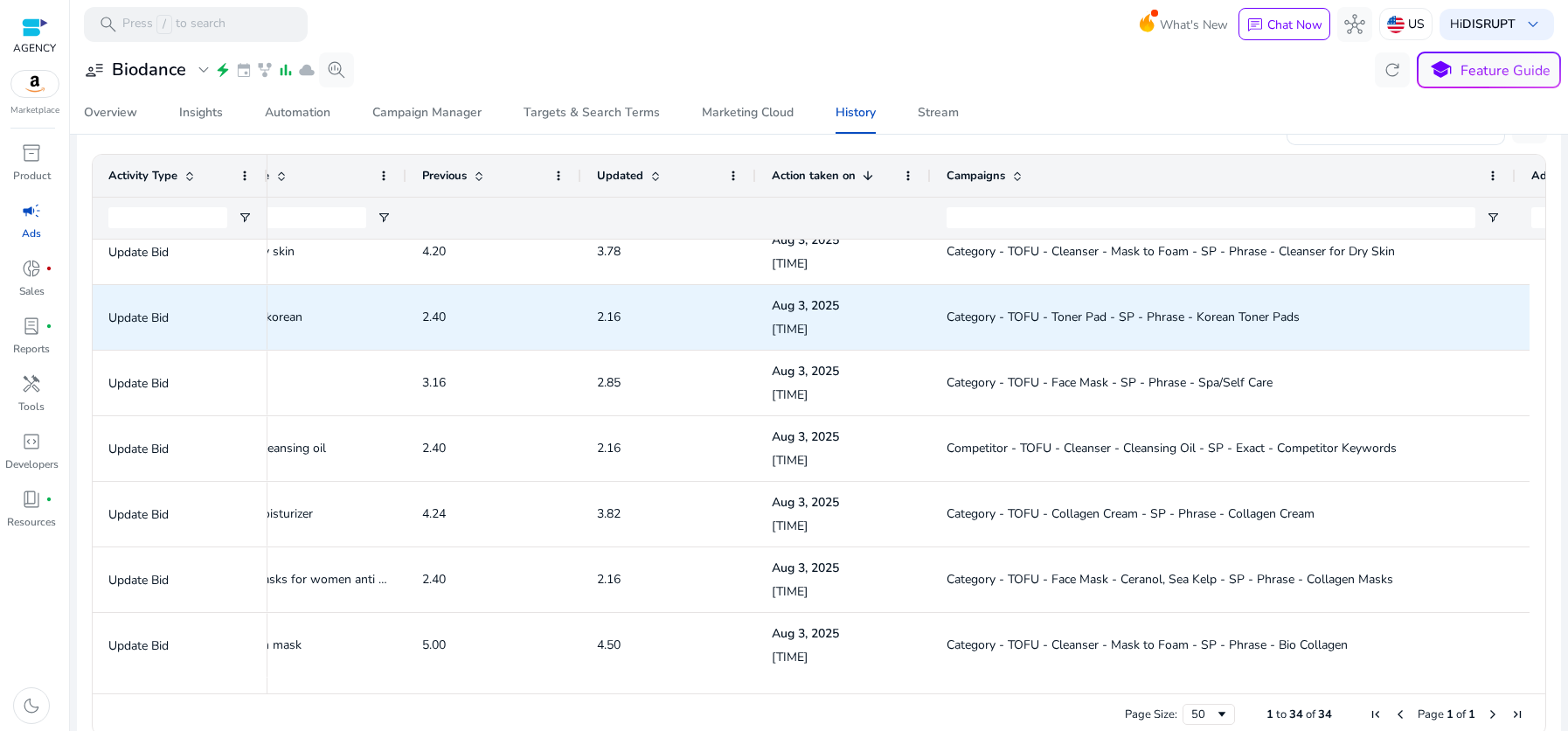 click on "Category - TOFU - Toner Pad - SP - Phrase - Korean Toner Pads" 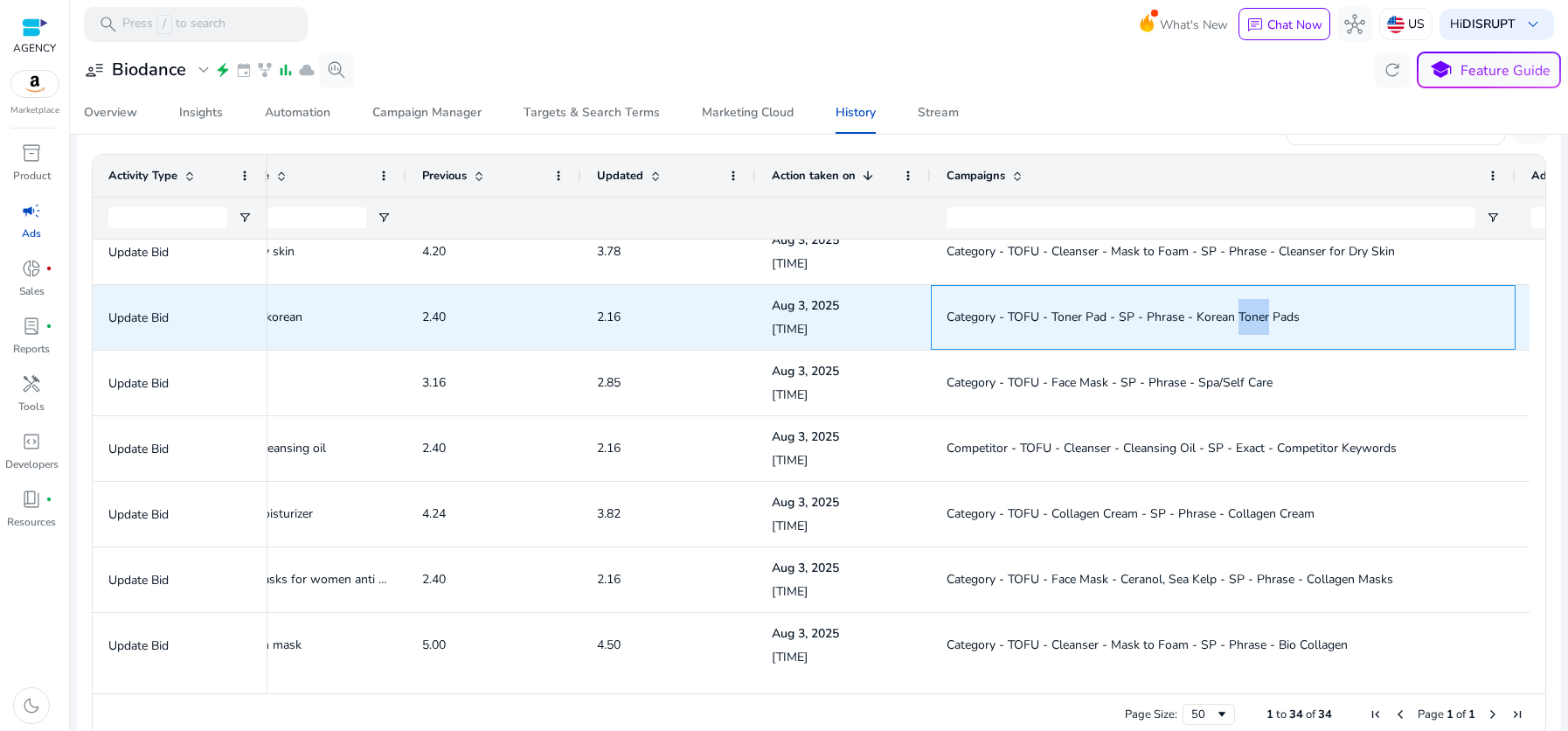 click on "Category - TOFU - Toner Pad - SP - Phrase - Korean Toner Pads" 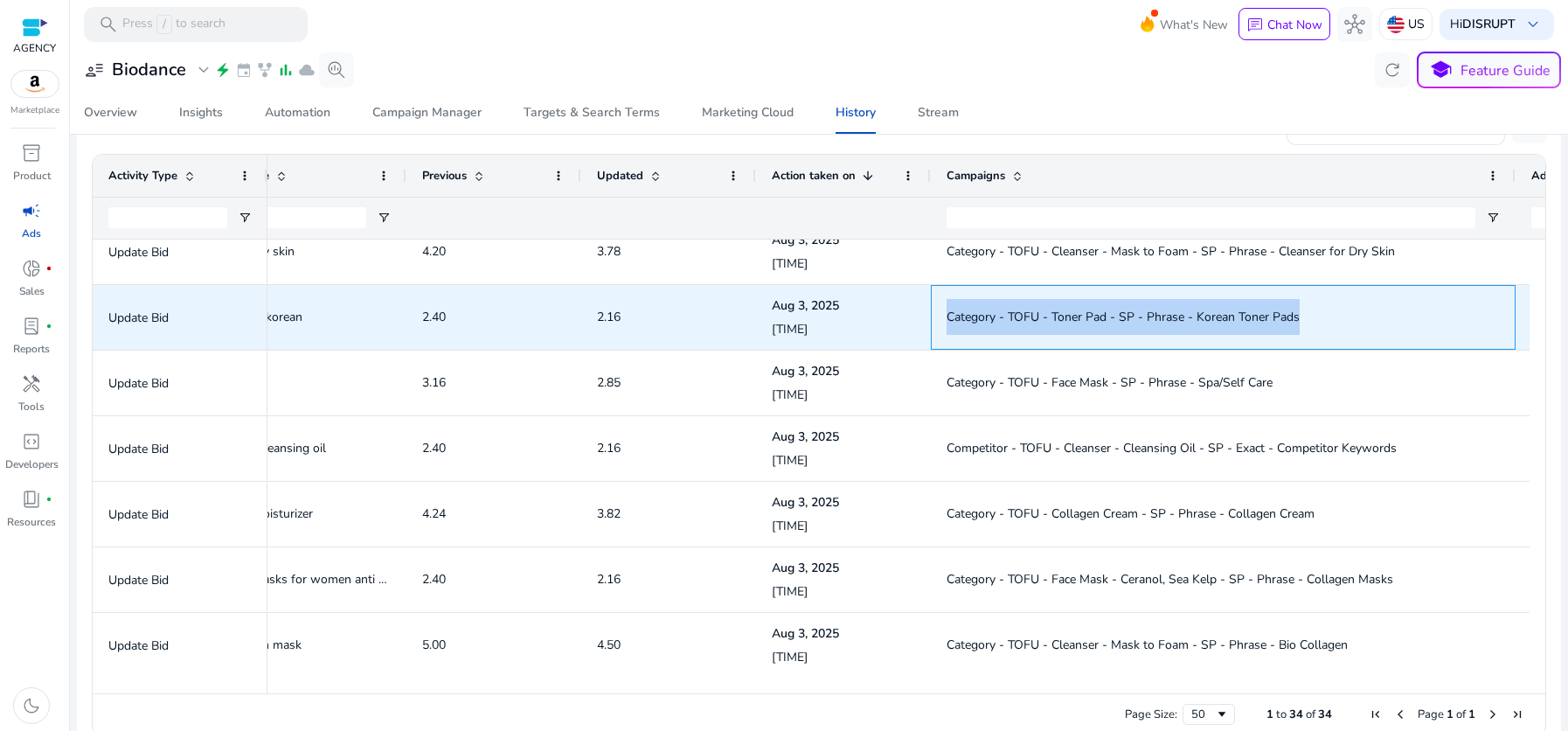 click on "Category - TOFU - Toner Pad - SP - Phrase - Korean Toner Pads" 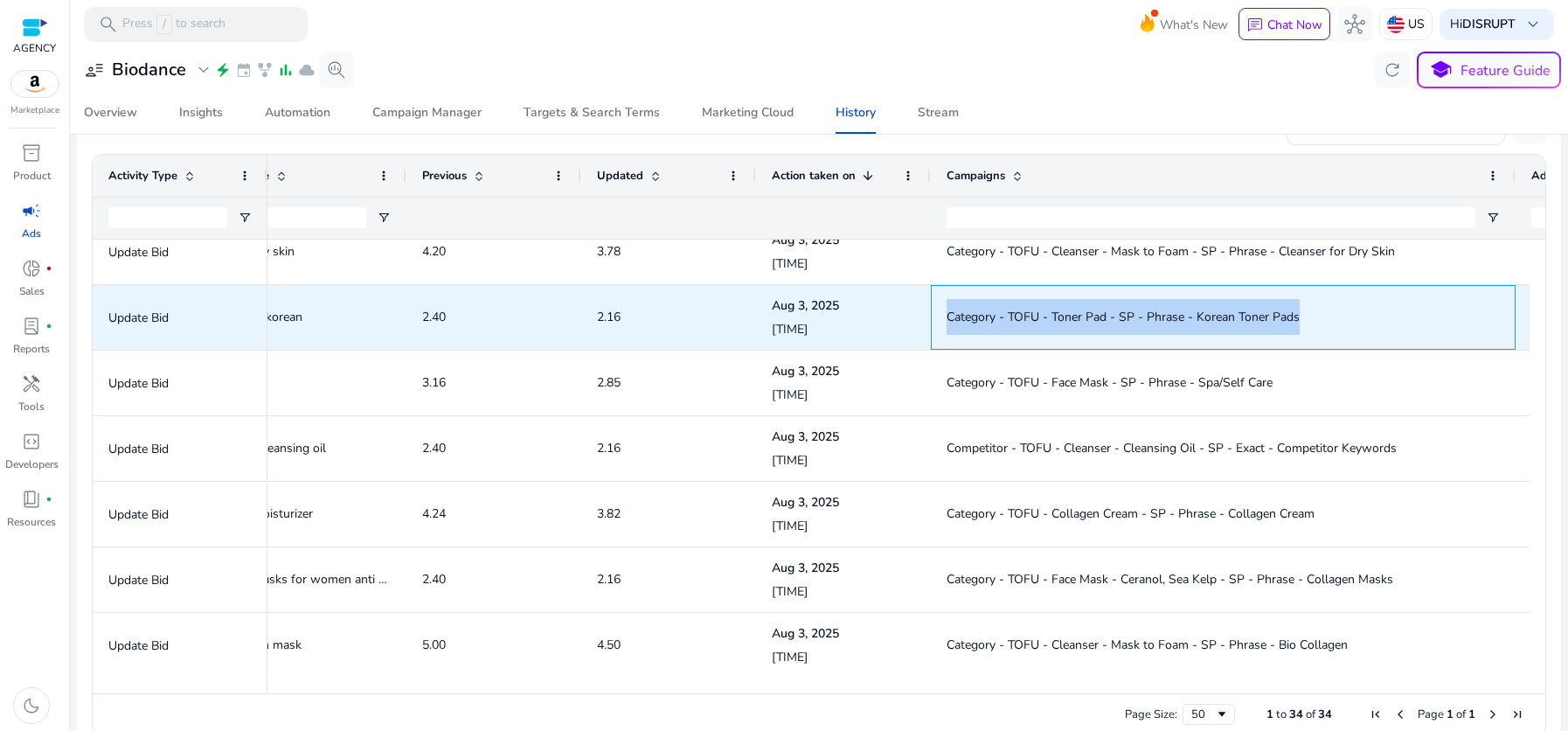 copy on "Category - TOFU - Toner Pad - SP - Phrase - Korean Toner Pads" 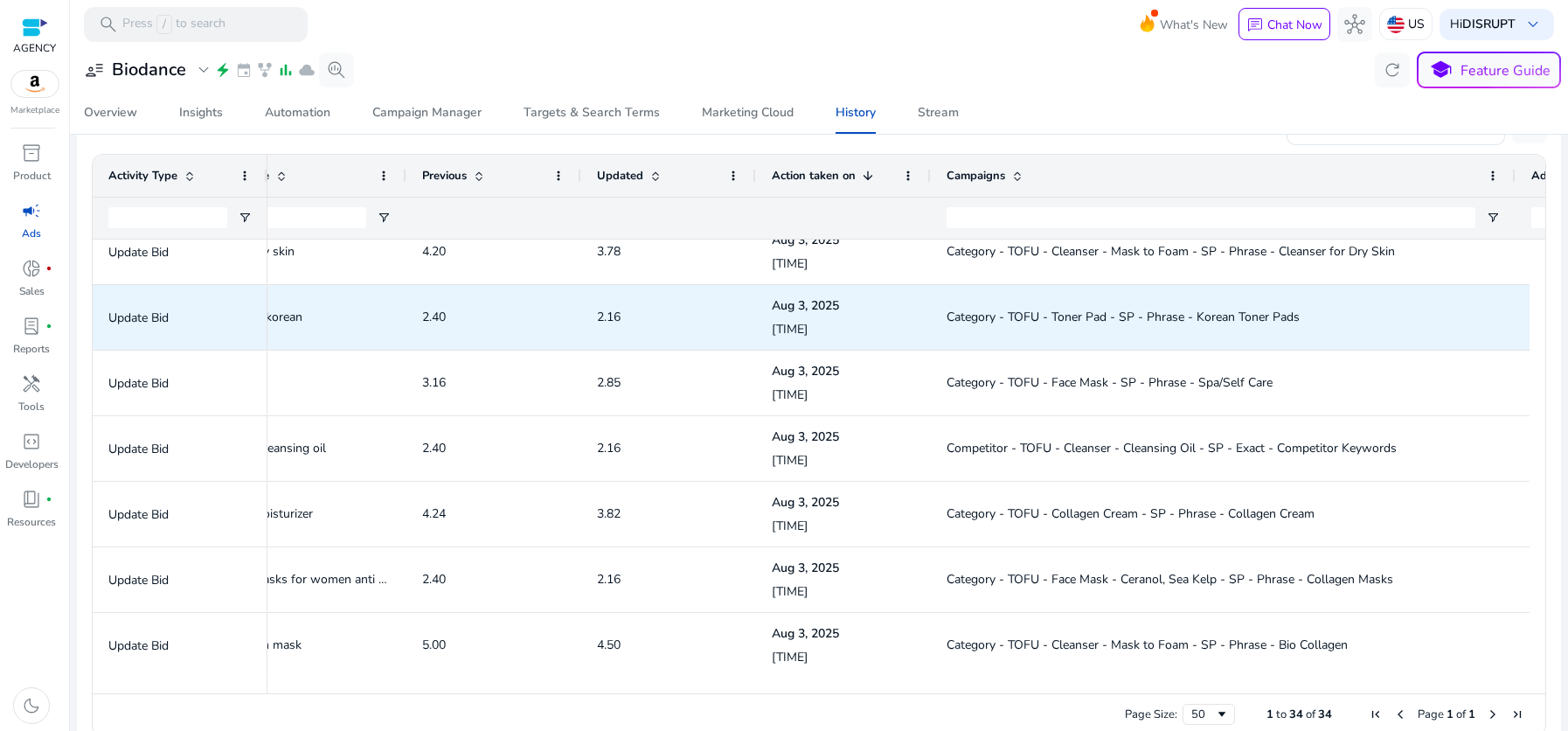 scroll, scrollTop: 0, scrollLeft: 567, axis: horizontal 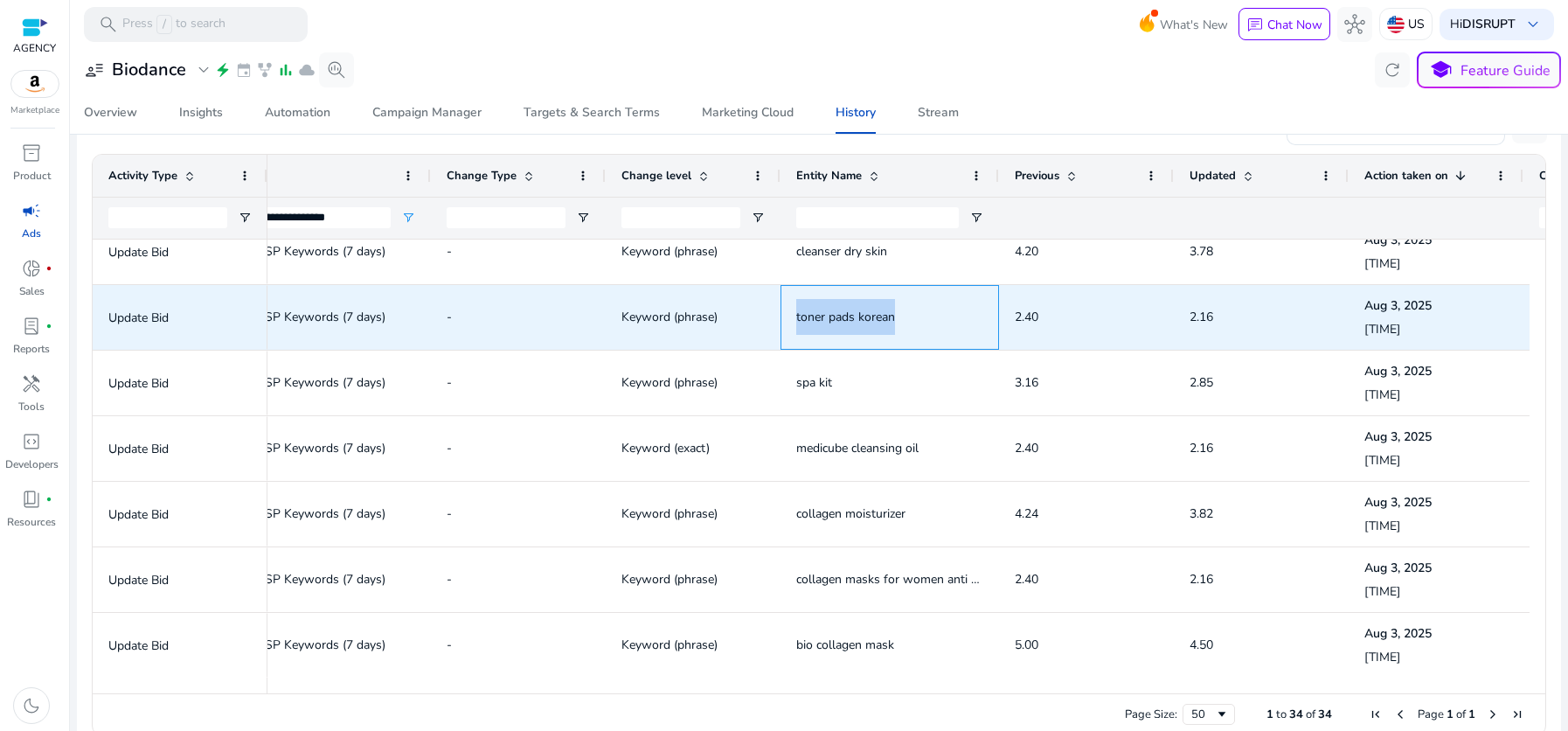 drag, startPoint x: 907, startPoint y: 316, endPoint x: 778, endPoint y: 317, distance: 129.00388 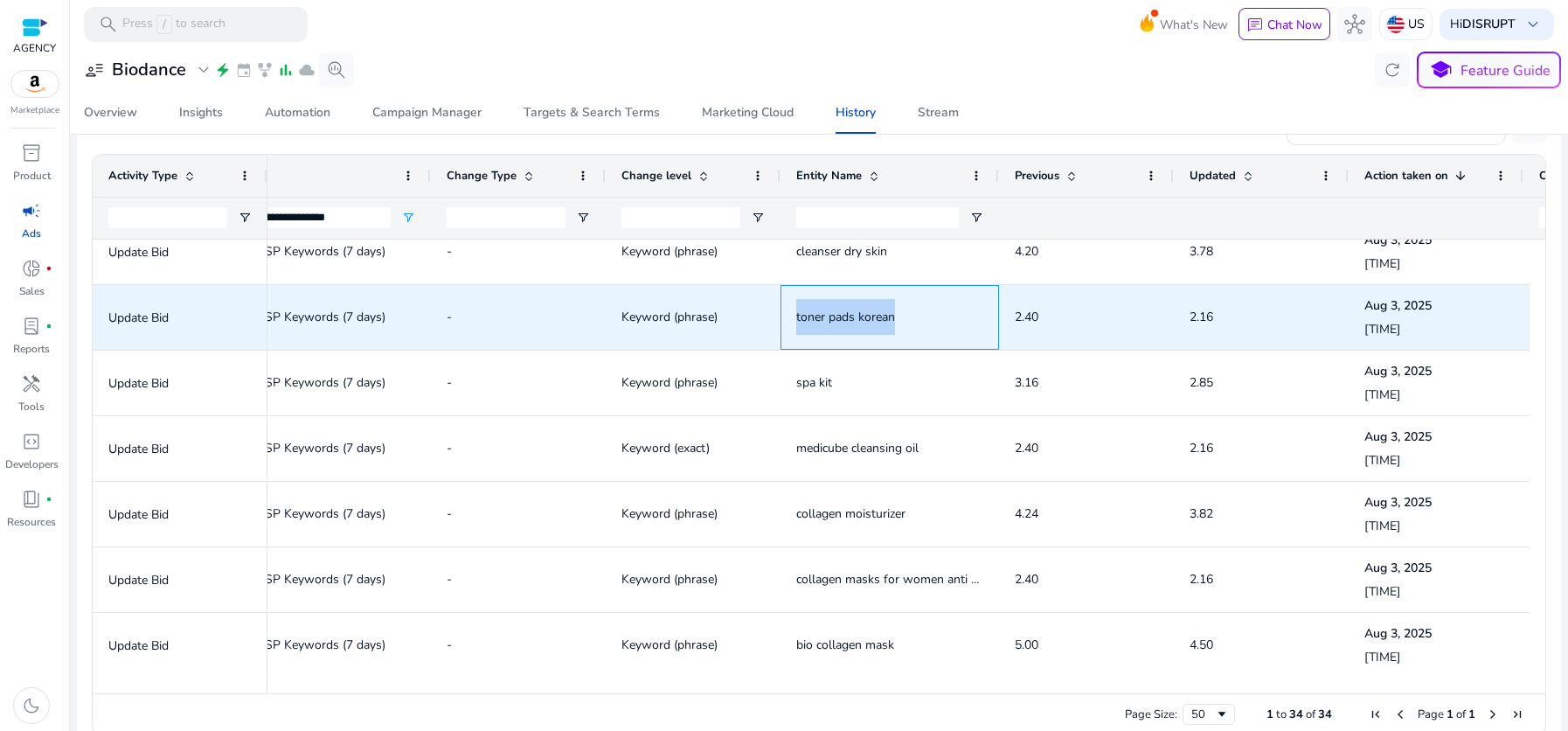 copy on "toner pads korean" 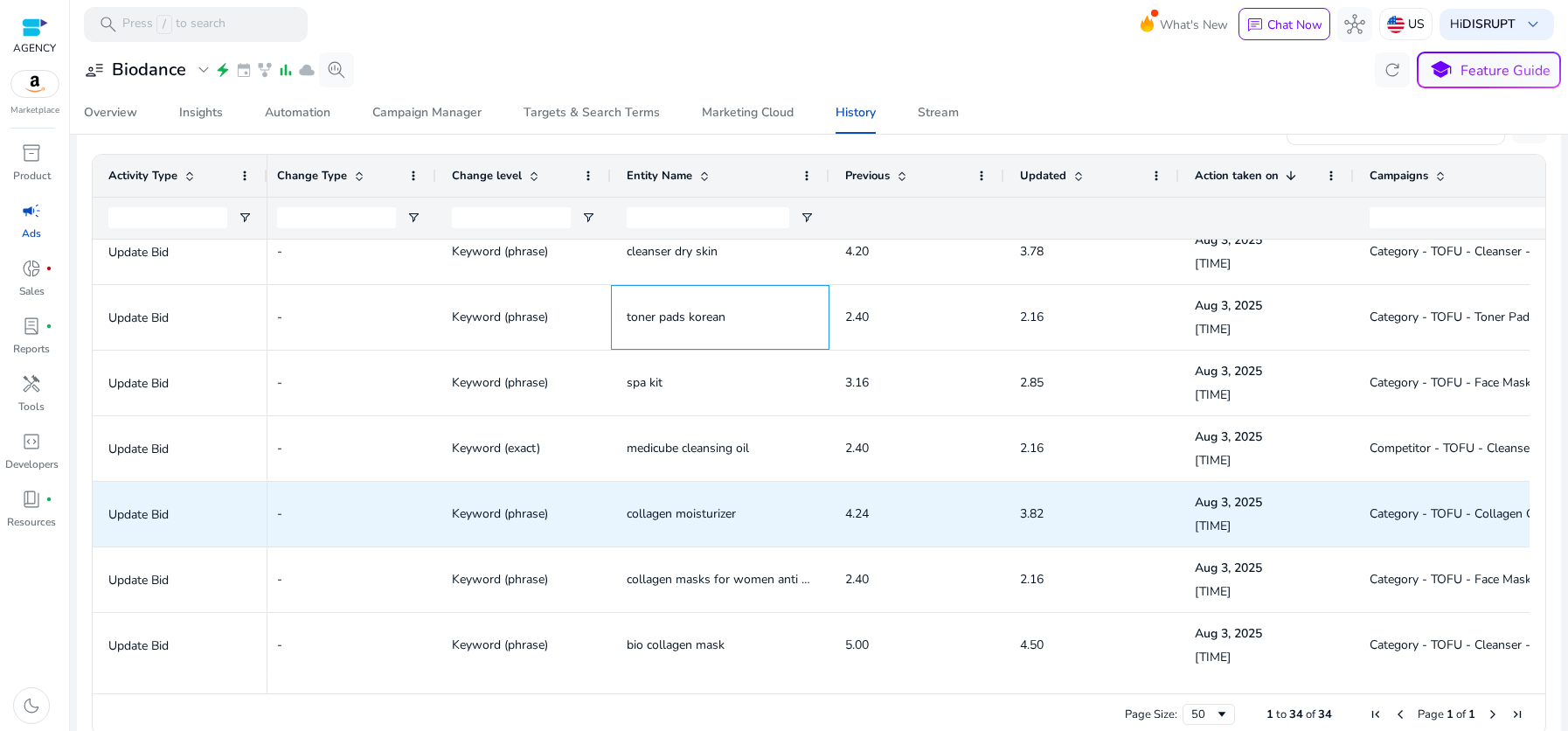 scroll, scrollTop: 477, scrollLeft: 0, axis: vertical 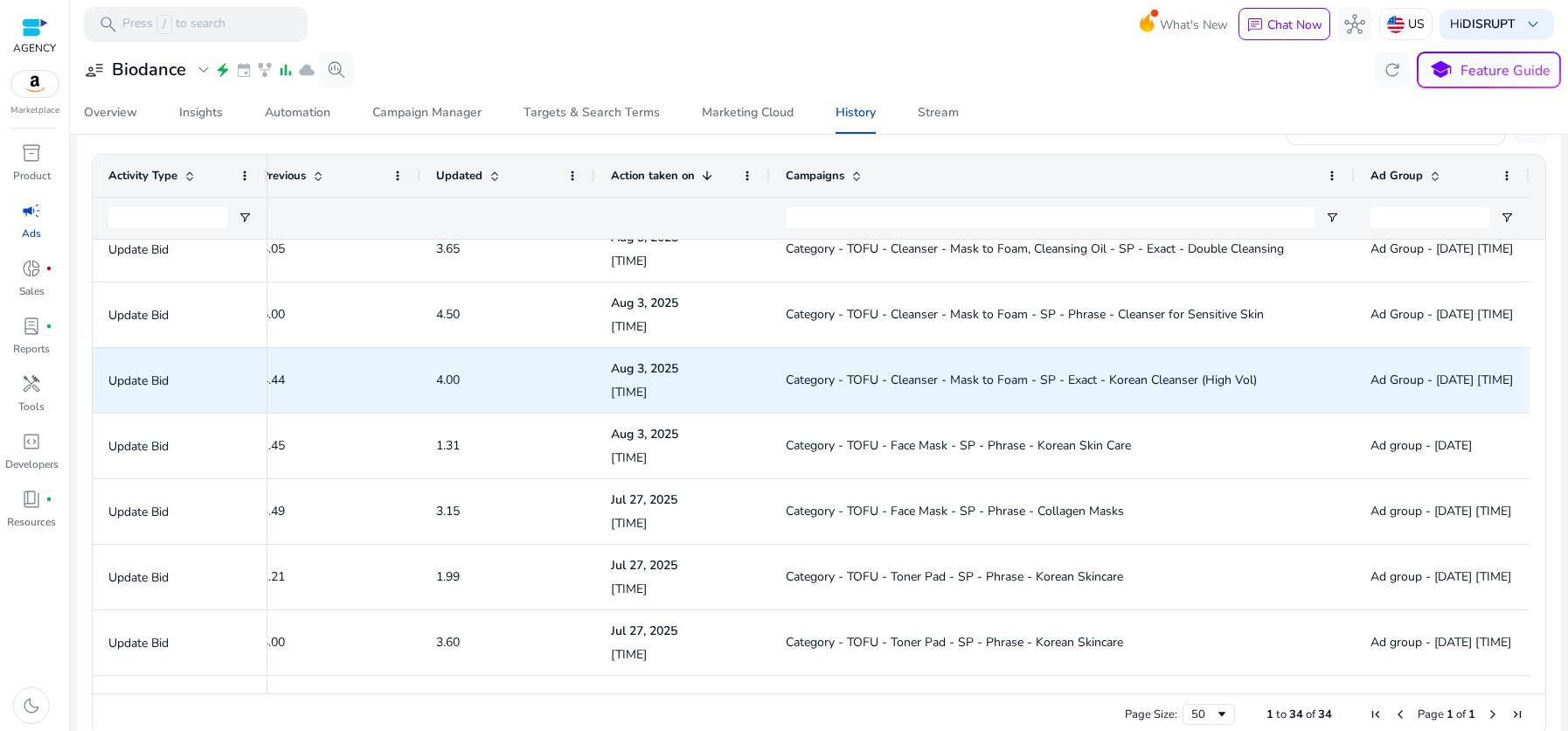 click on "Category - TOFU - Cleanser - Mask to Foam - SP - Exact - Korean Cleanser (High Vol)" 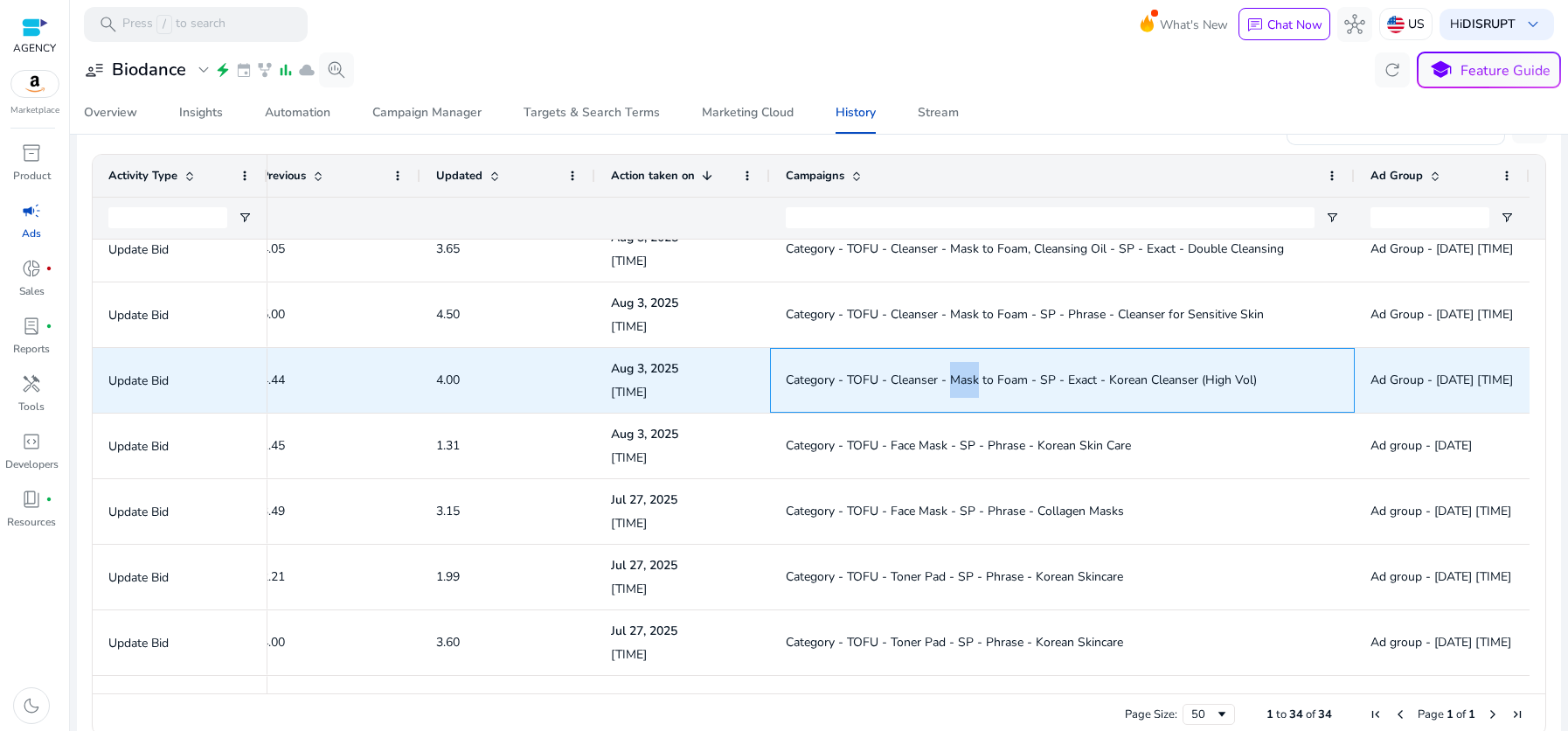 click on "Category - TOFU - Cleanser - Mask to Foam - SP - Exact - Korean Cleanser (High Vol)" 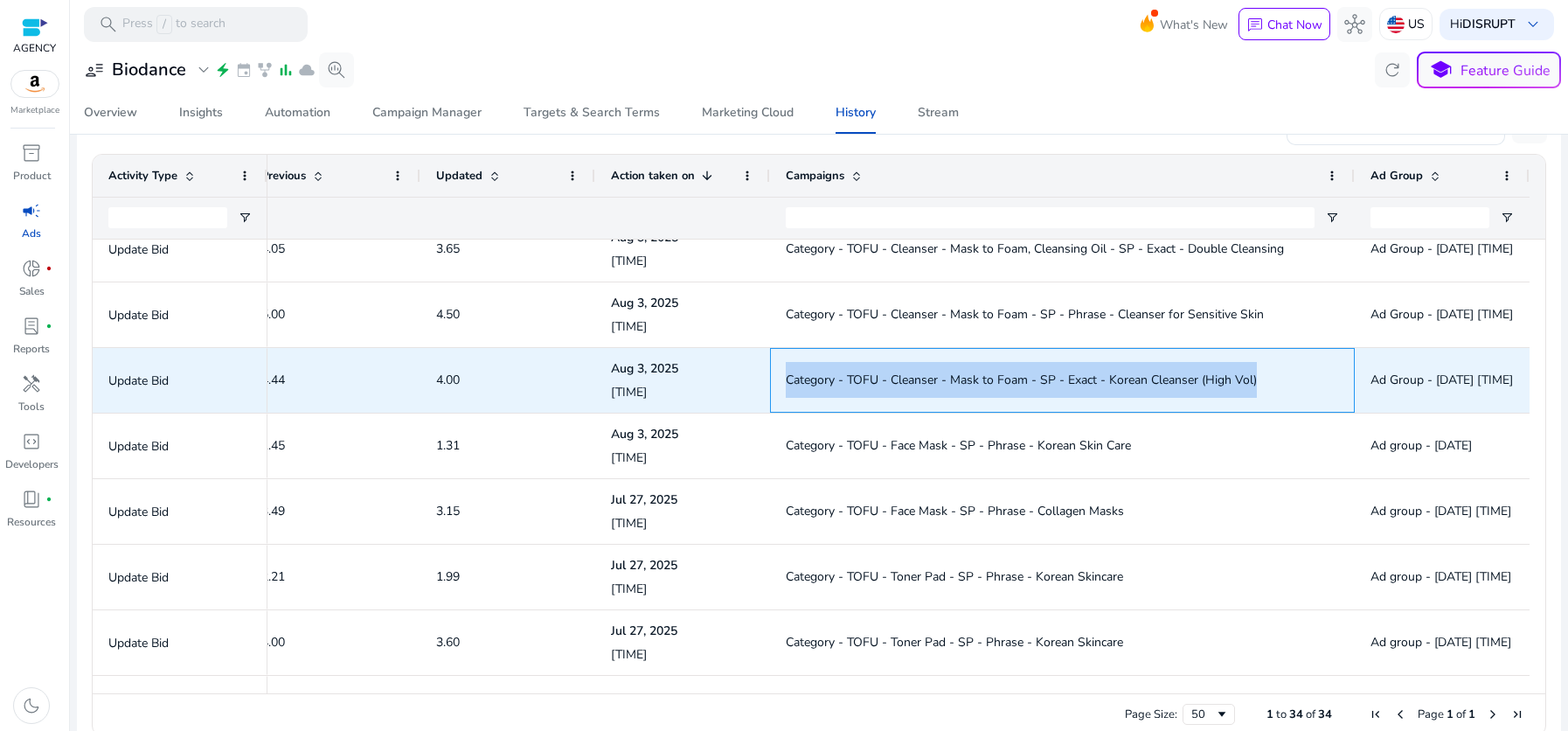 click on "Category - TOFU - Cleanser - Mask to Foam - SP - Exact - Korean Cleanser (High Vol)" 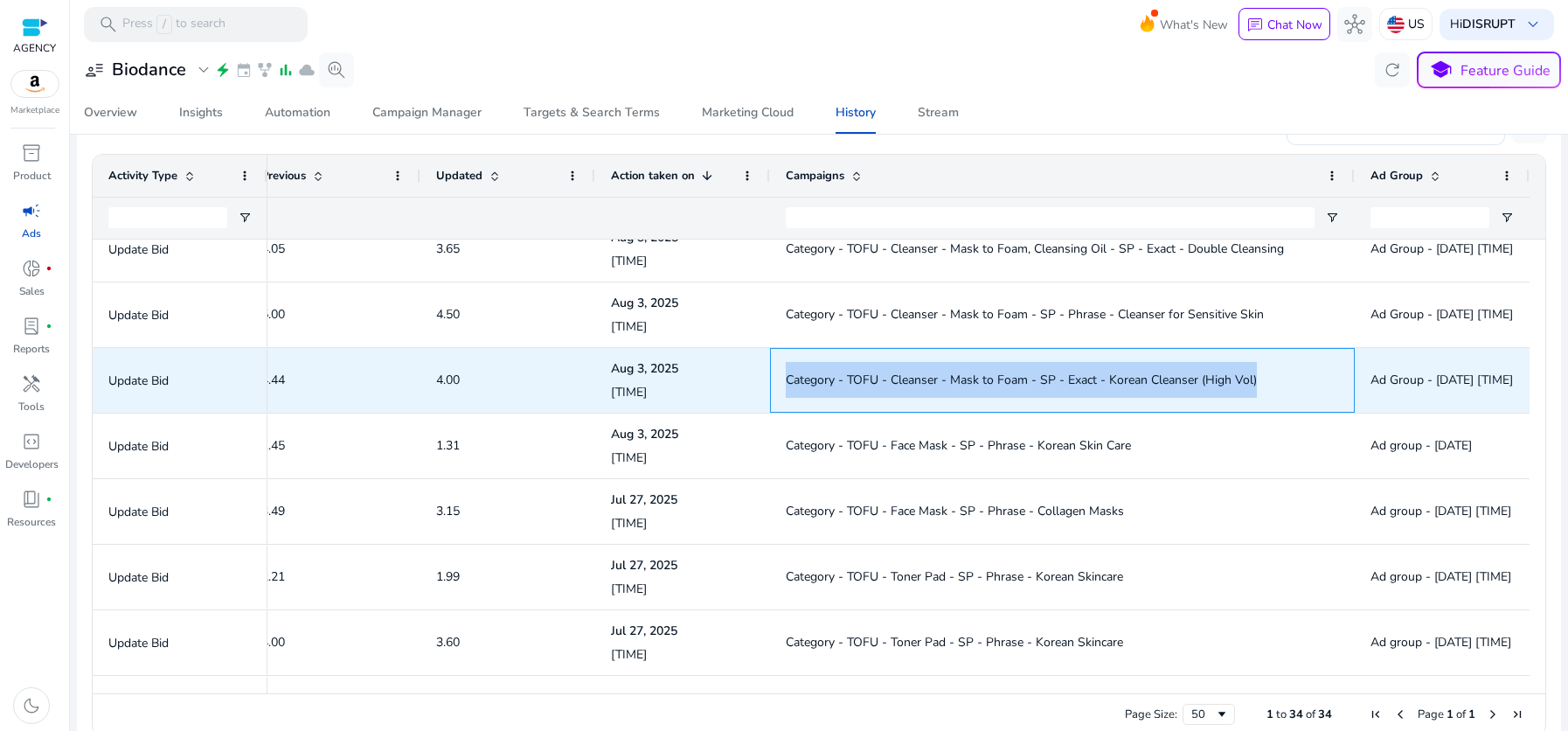 click on "Category - TOFU - Cleanser - Mask to Foam - SP - Exact - Korean Cleanser (High Vol)" 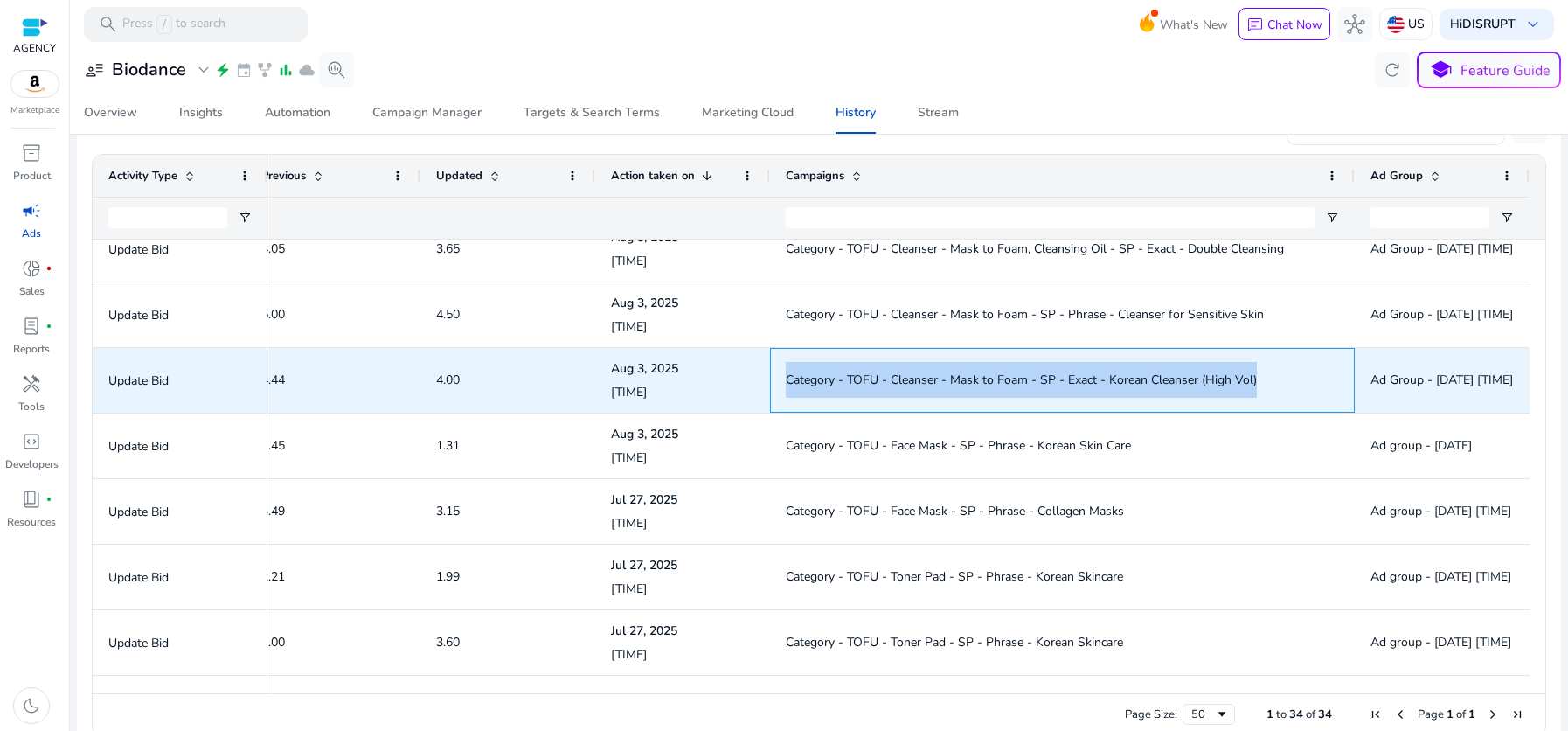 copy on "Category - TOFU - Cleanser - Mask to Foam - SP - Exact - Korean Cleanser (High Vol)" 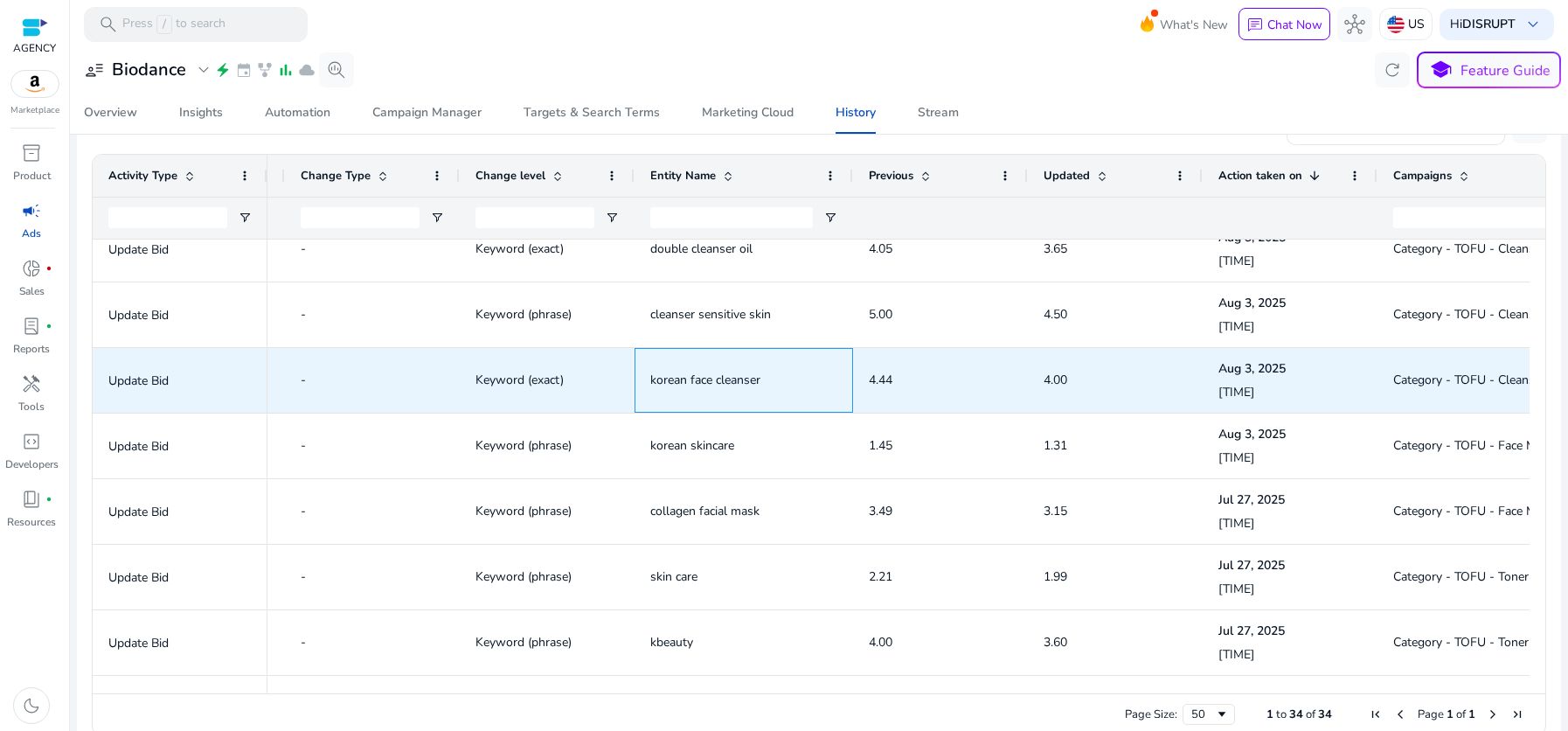 click on "korean face cleanser" 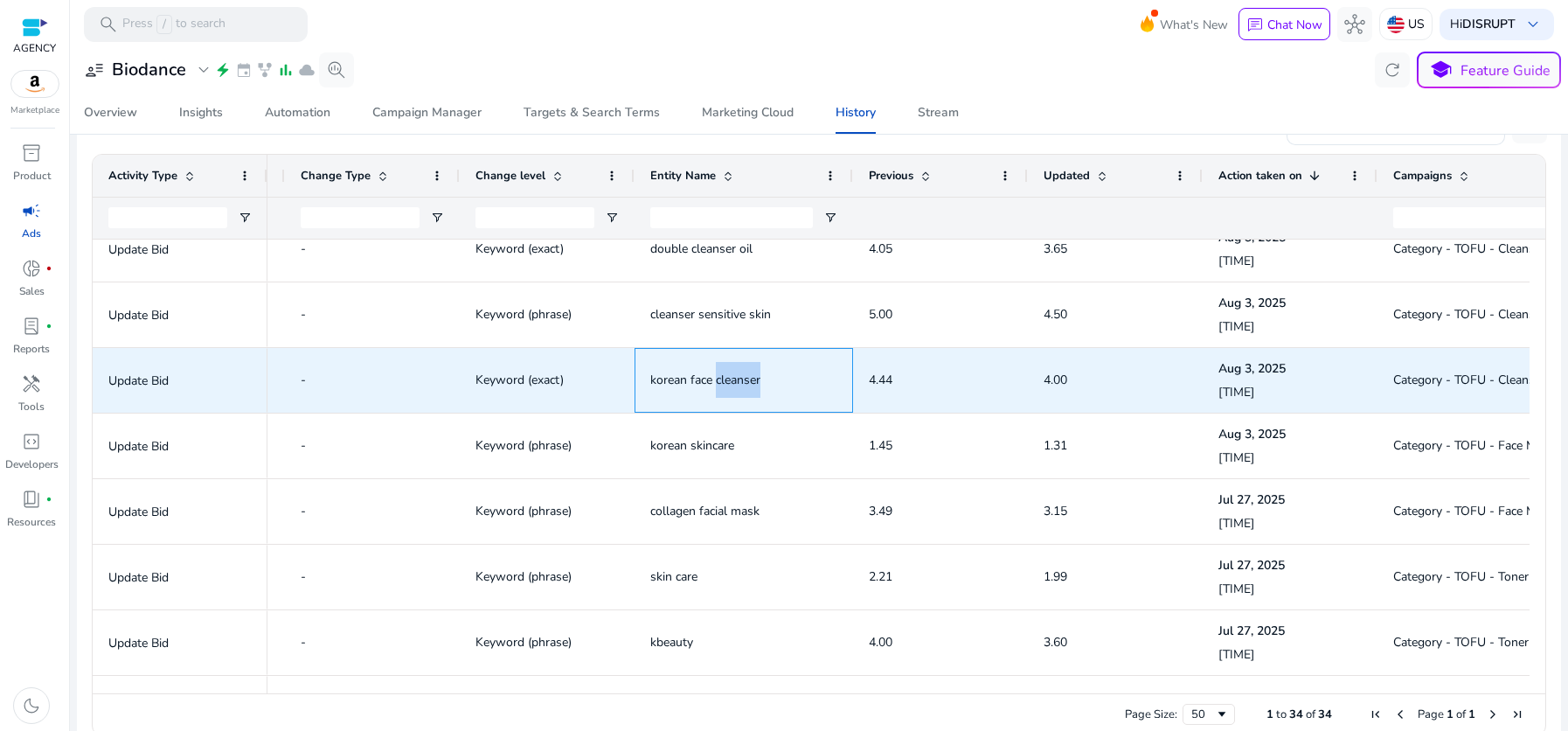 click on "korean face cleanser" 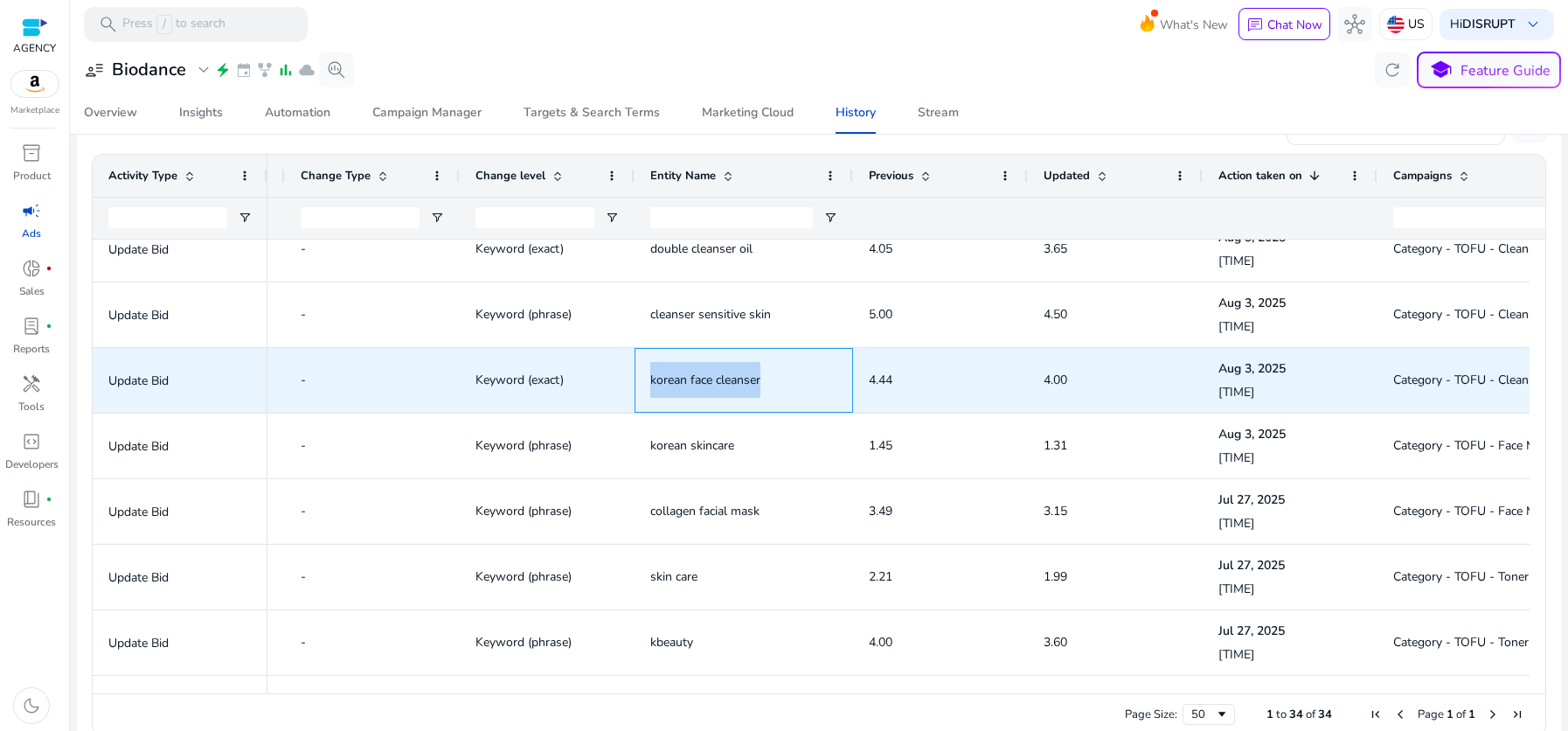 click on "korean face cleanser" 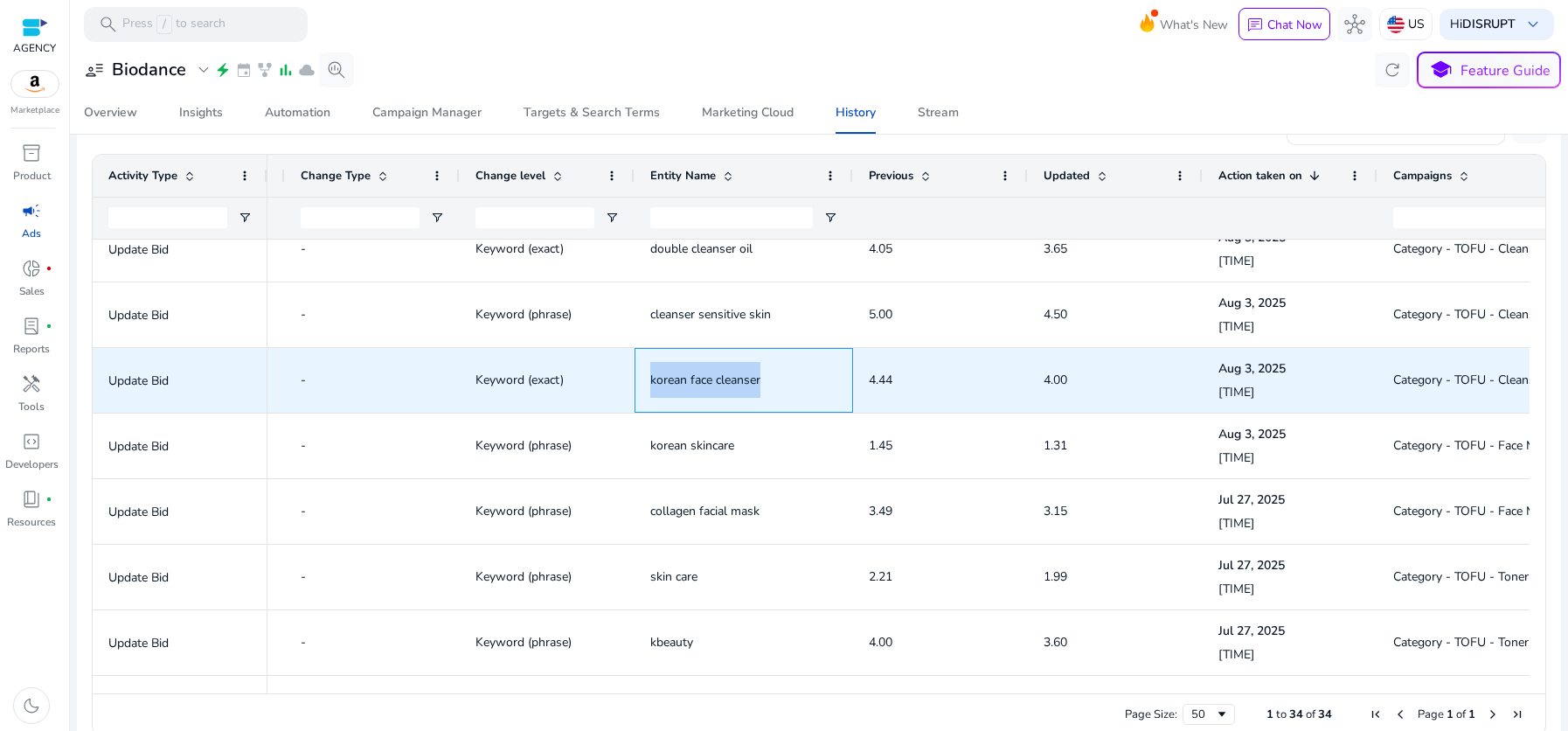 copy on "korean face cleanser" 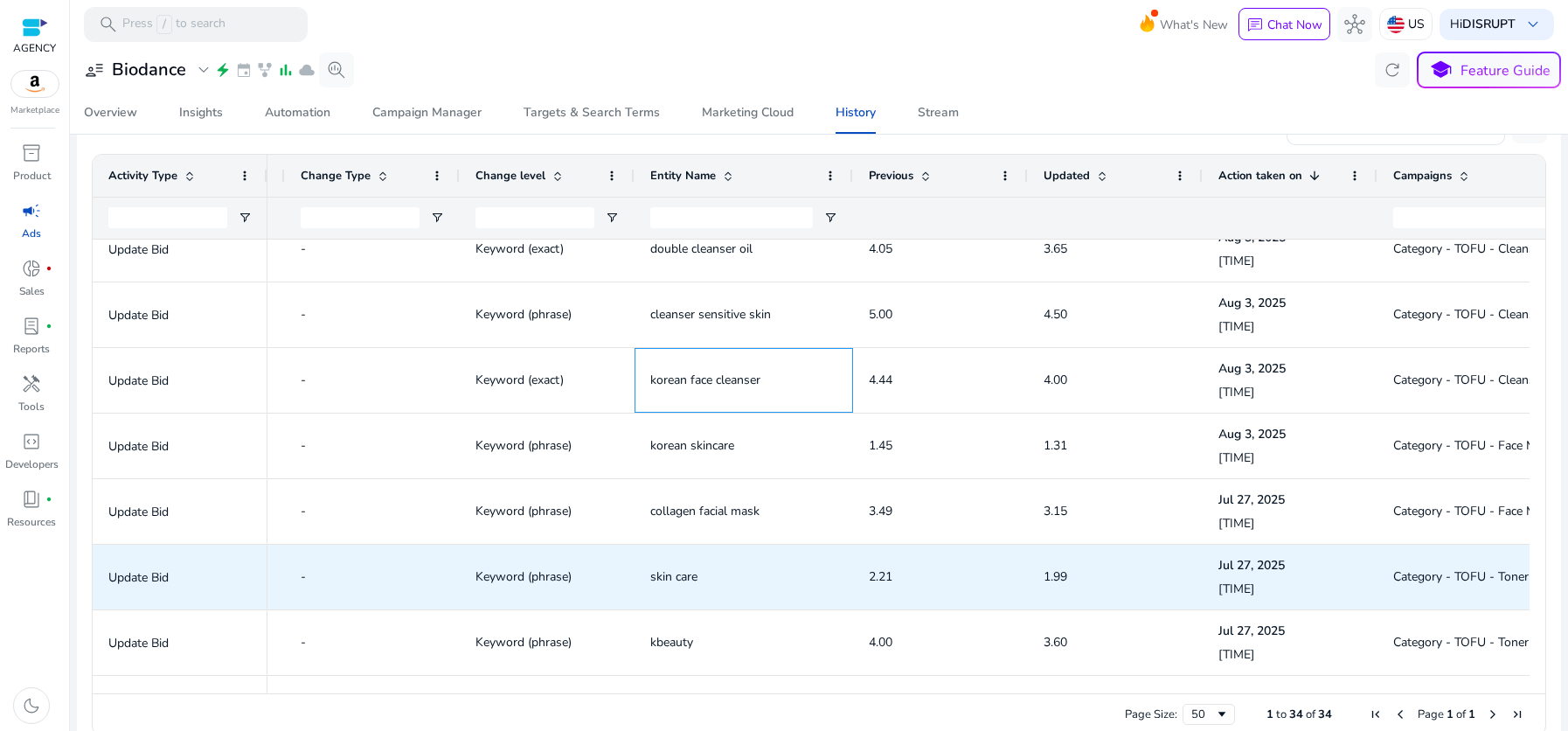 scroll, scrollTop: 930, scrollLeft: 0, axis: vertical 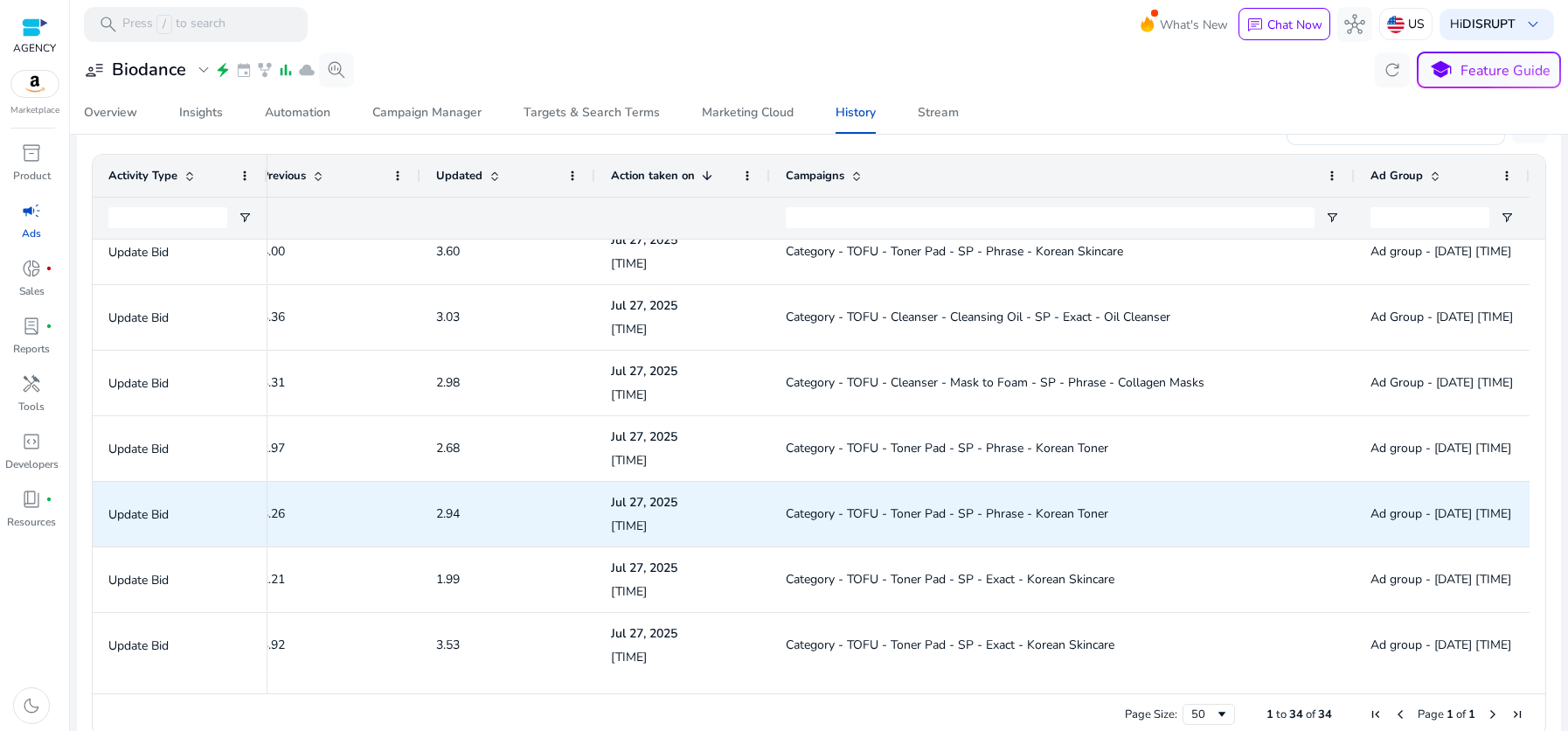 click on "Category - TOFU - Toner Pad - SP - Phrase - Korean Toner" 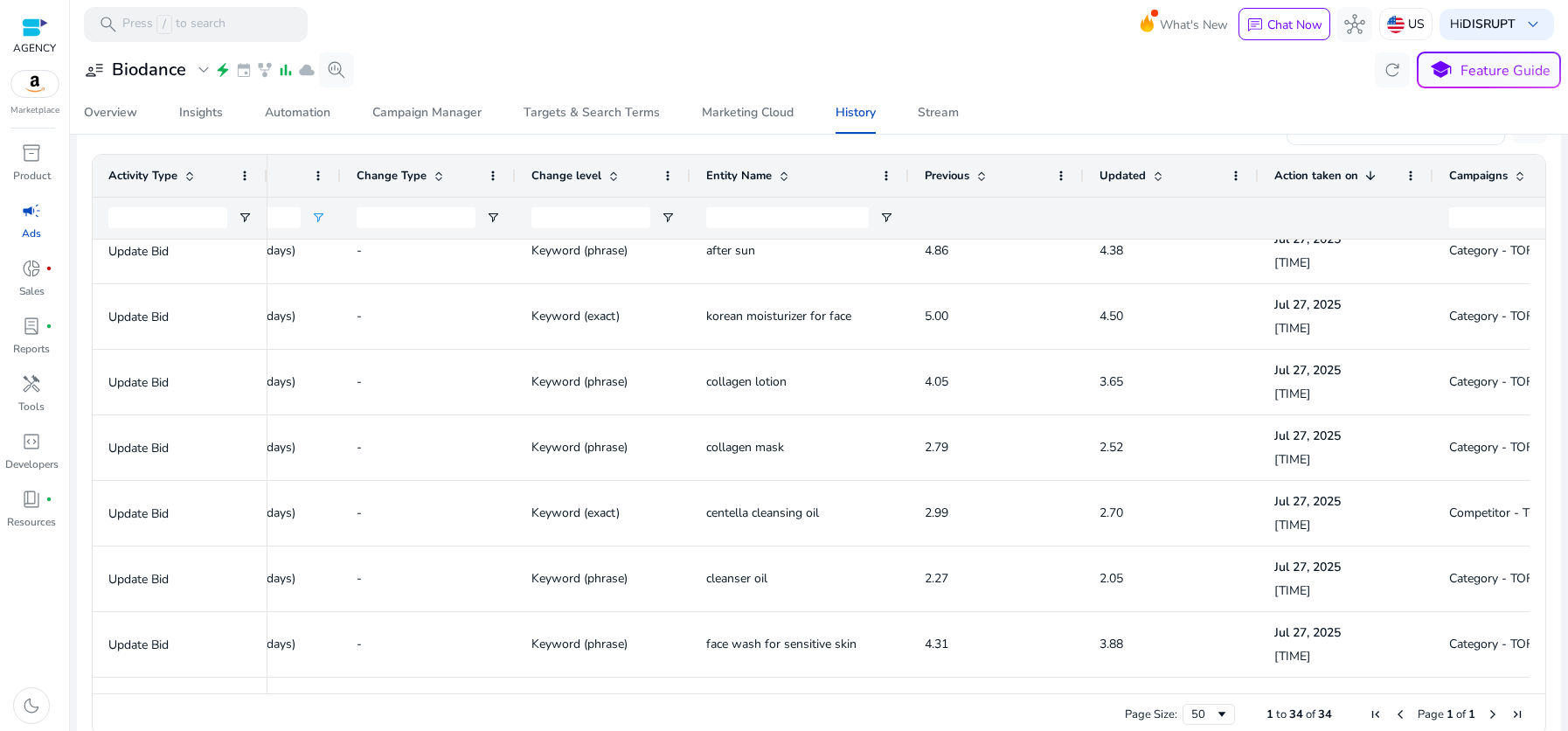 click on "**********" 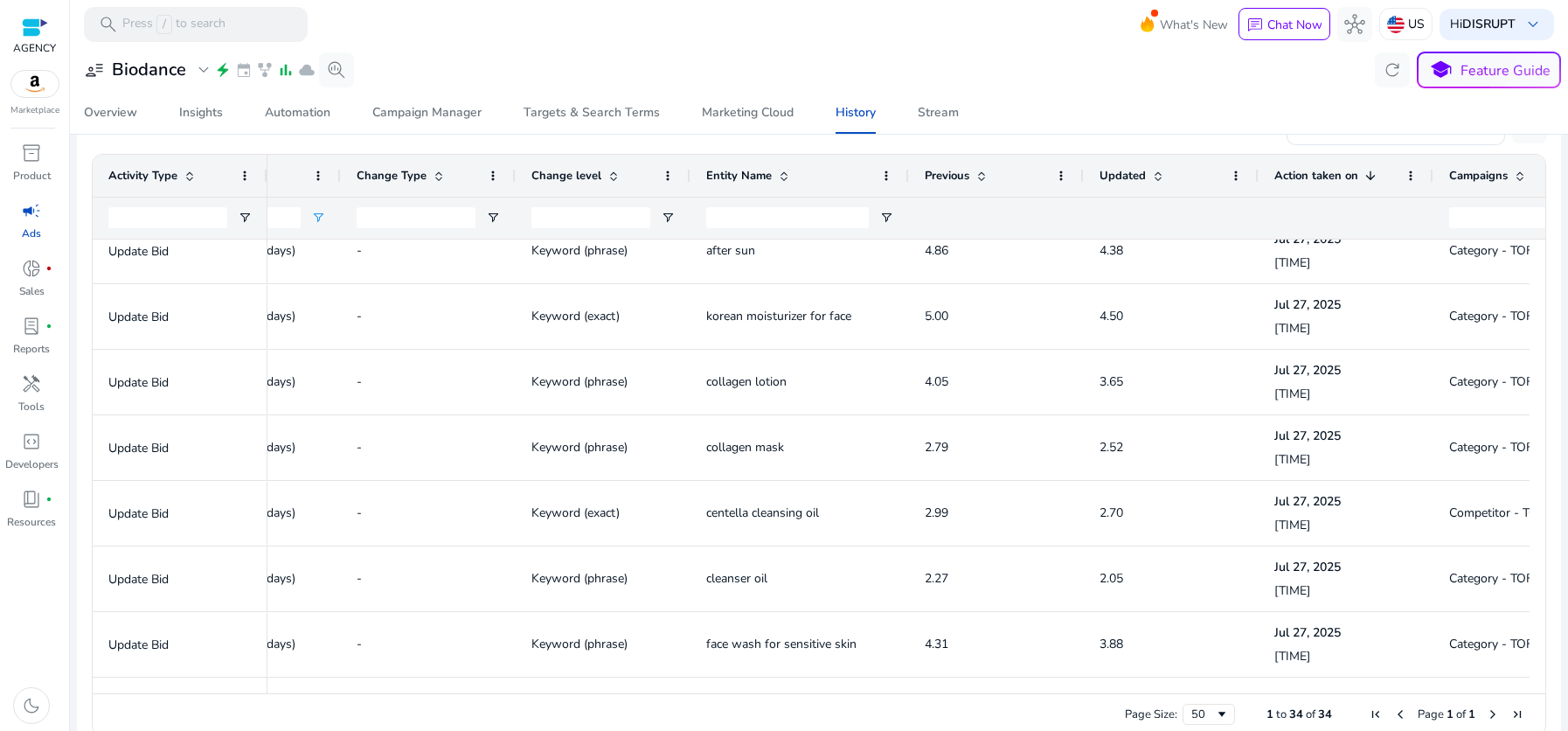 click on "**********" 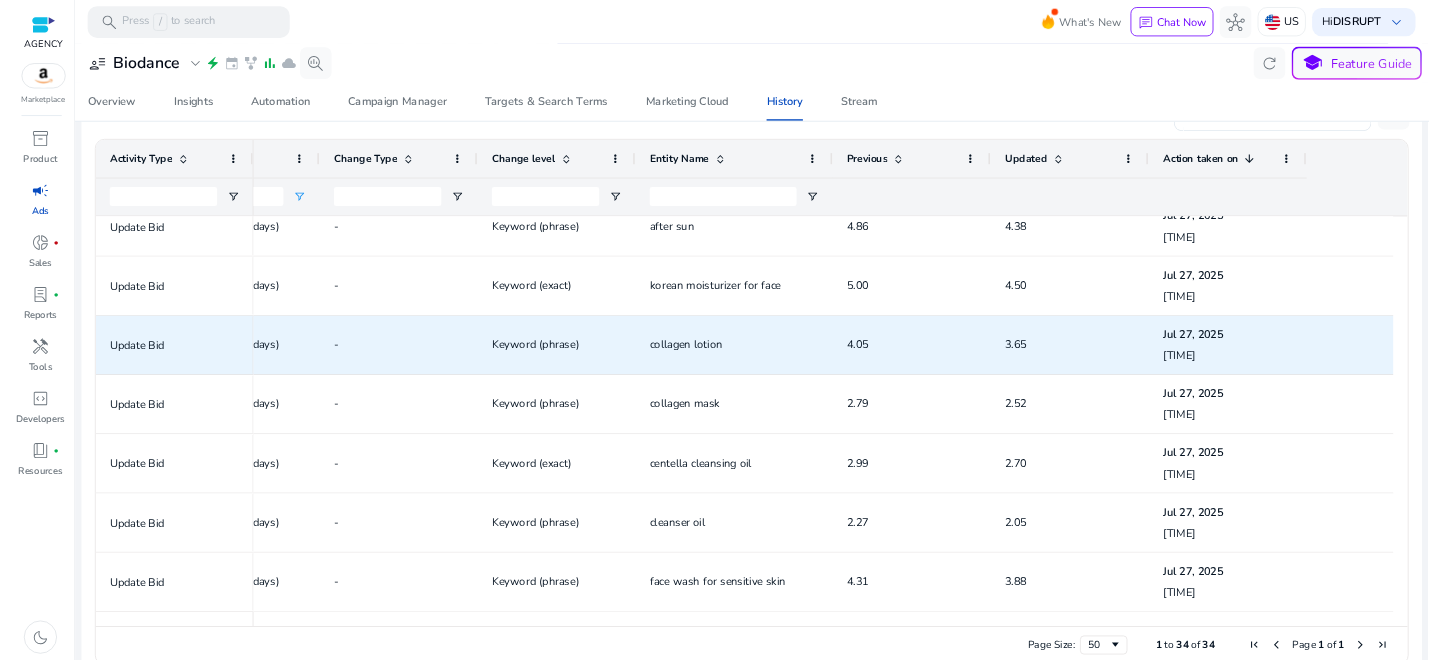 scroll, scrollTop: 371, scrollLeft: 0, axis: vertical 